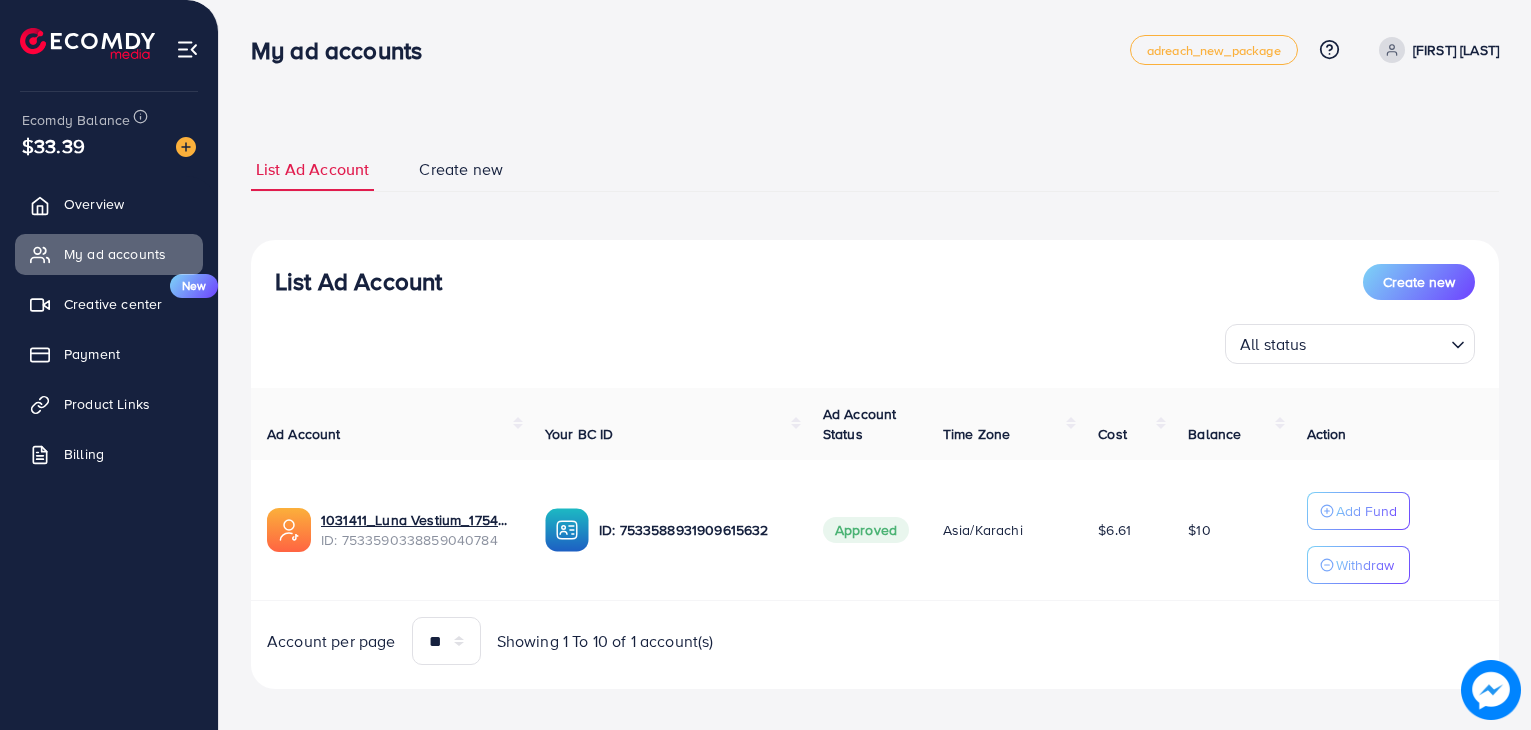 scroll, scrollTop: 0, scrollLeft: 0, axis: both 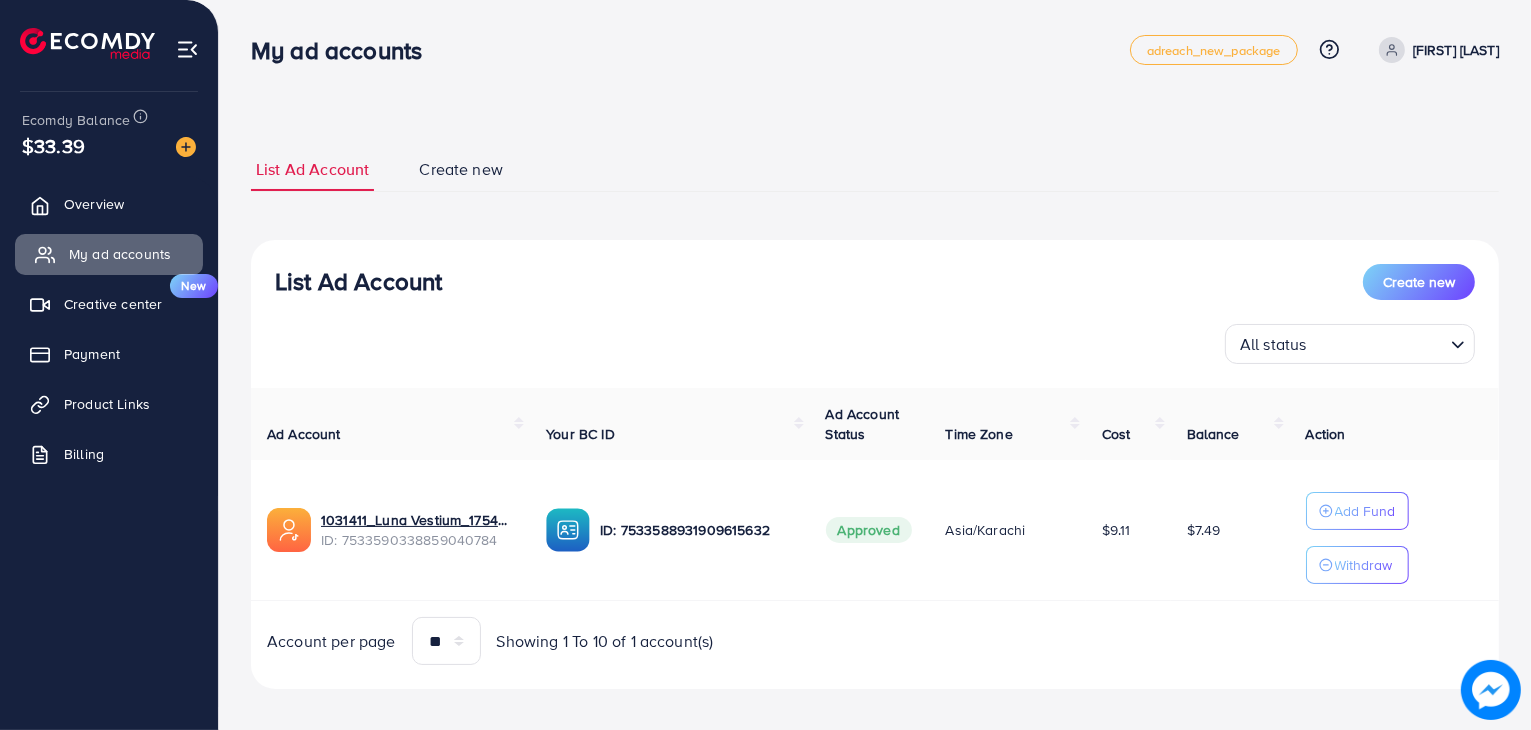 click on "My ad accounts" at bounding box center [120, 254] 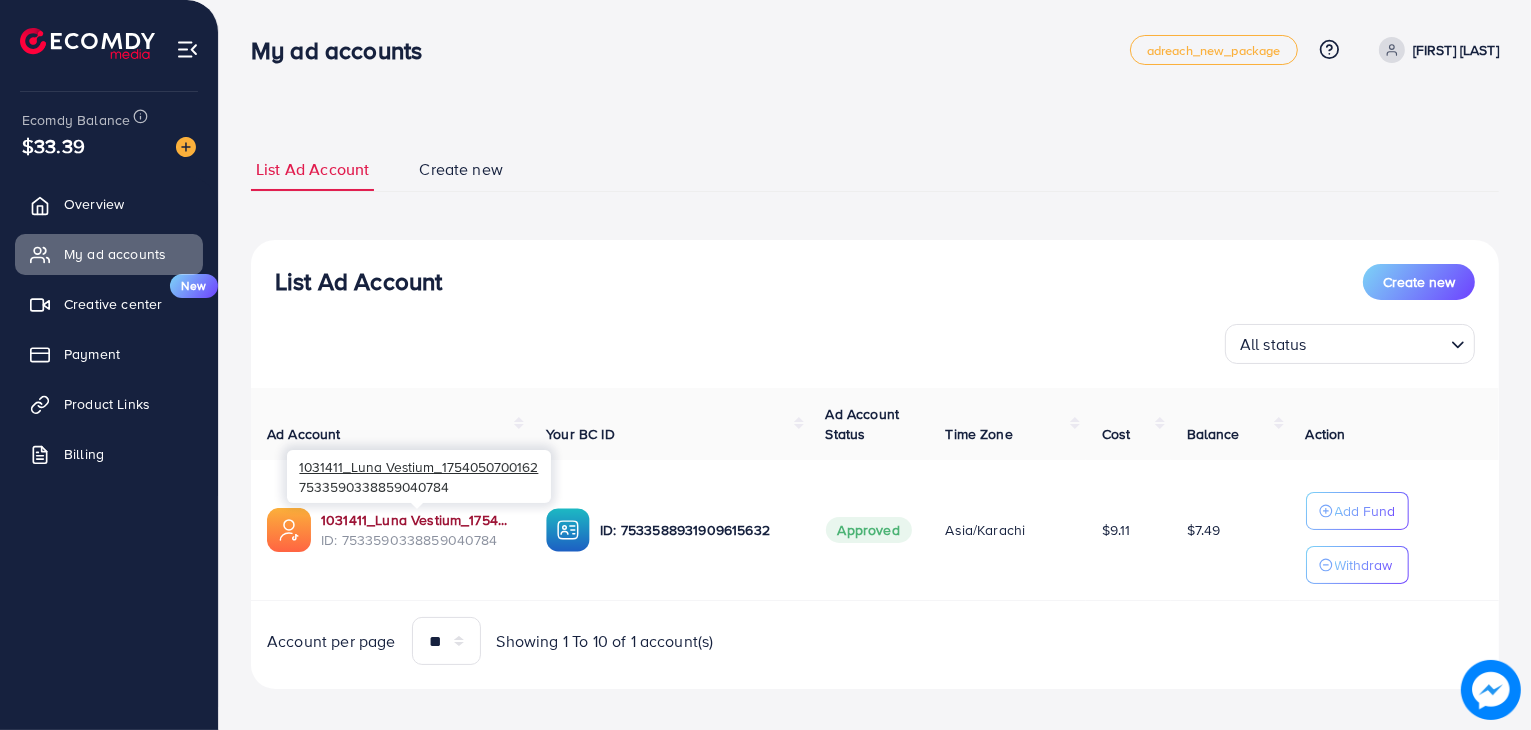 click on "1031411_Luna Vestium_1754050700162" at bounding box center [417, 520] 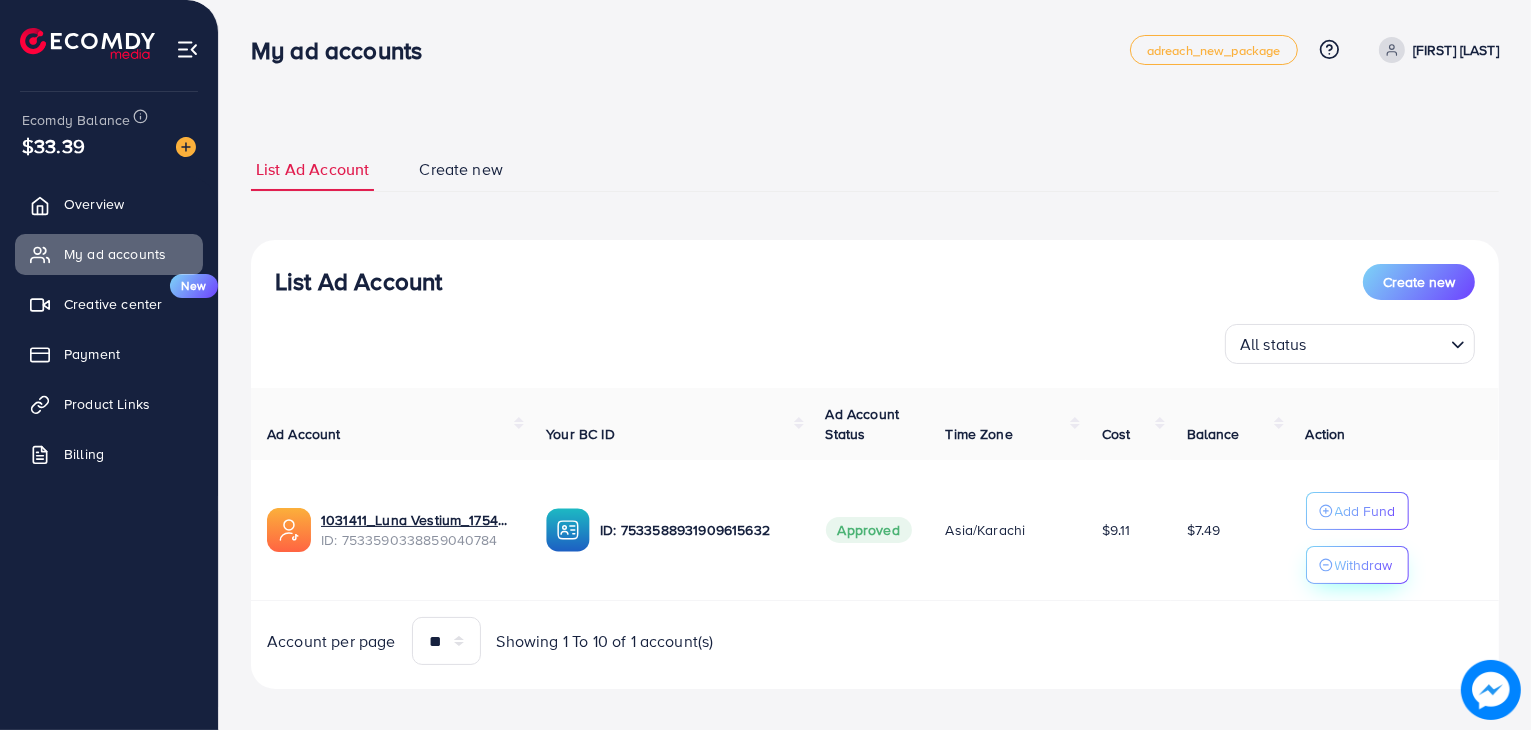 click on "Withdraw" at bounding box center (1364, 565) 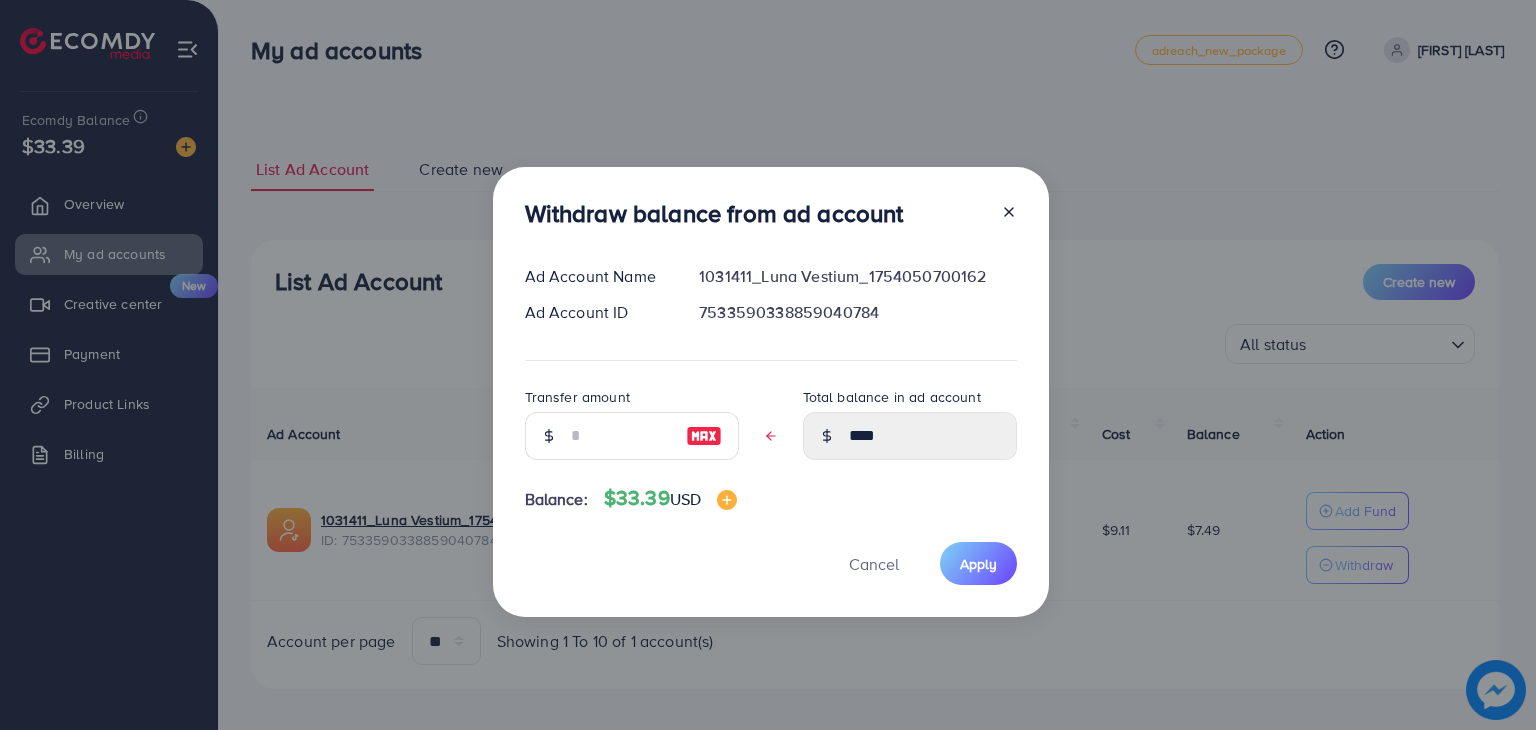 click at bounding box center (704, 436) 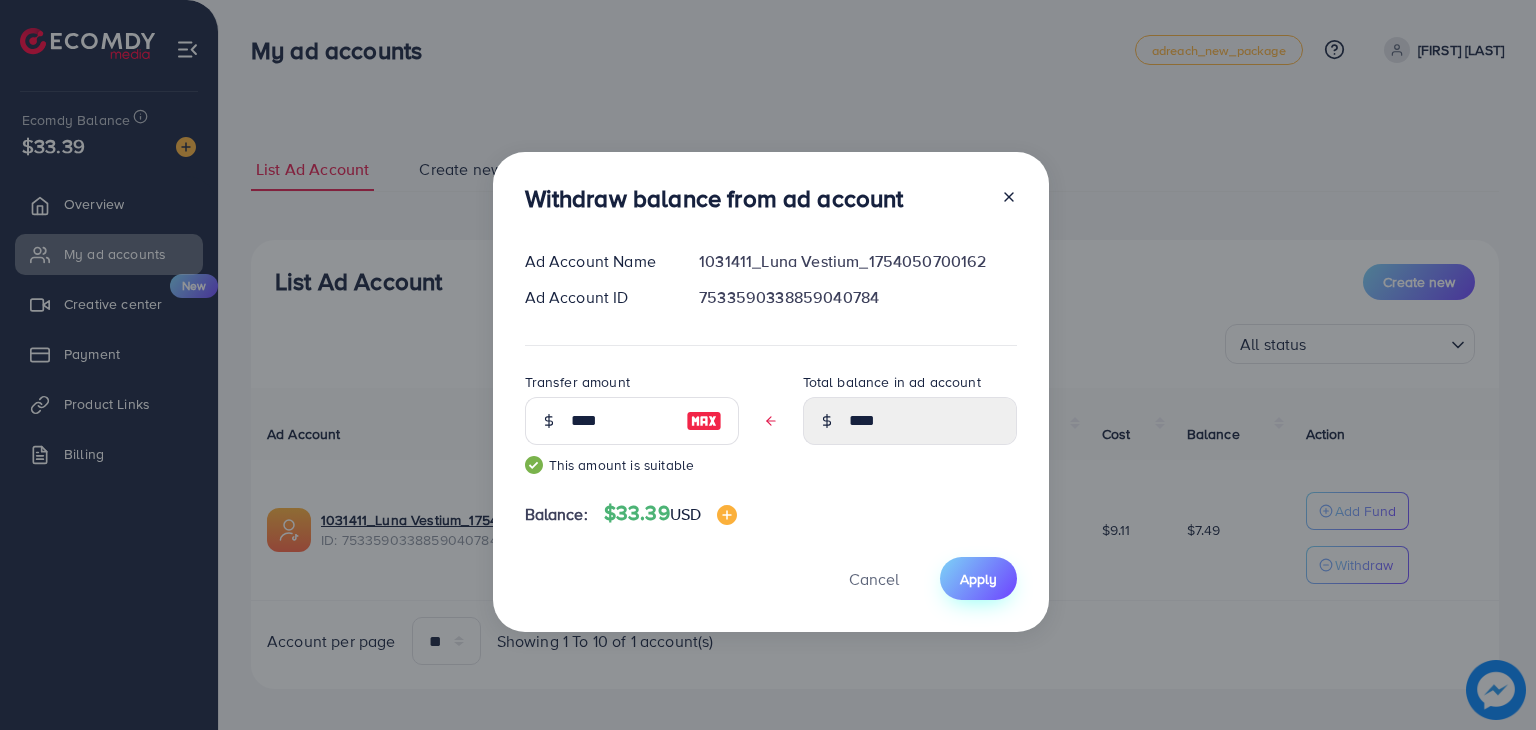 click on "Apply" at bounding box center [978, 579] 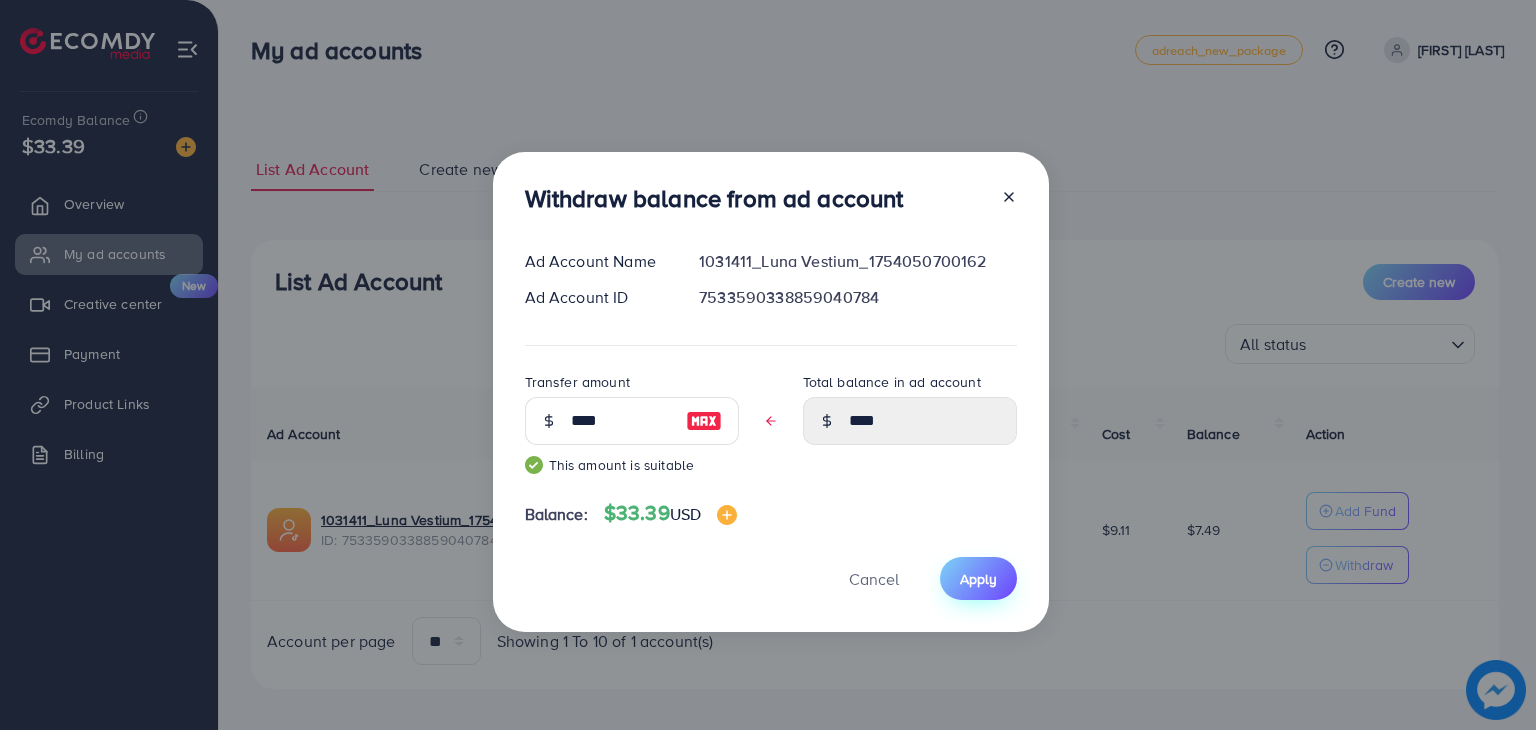 click on "Apply" at bounding box center (978, 579) 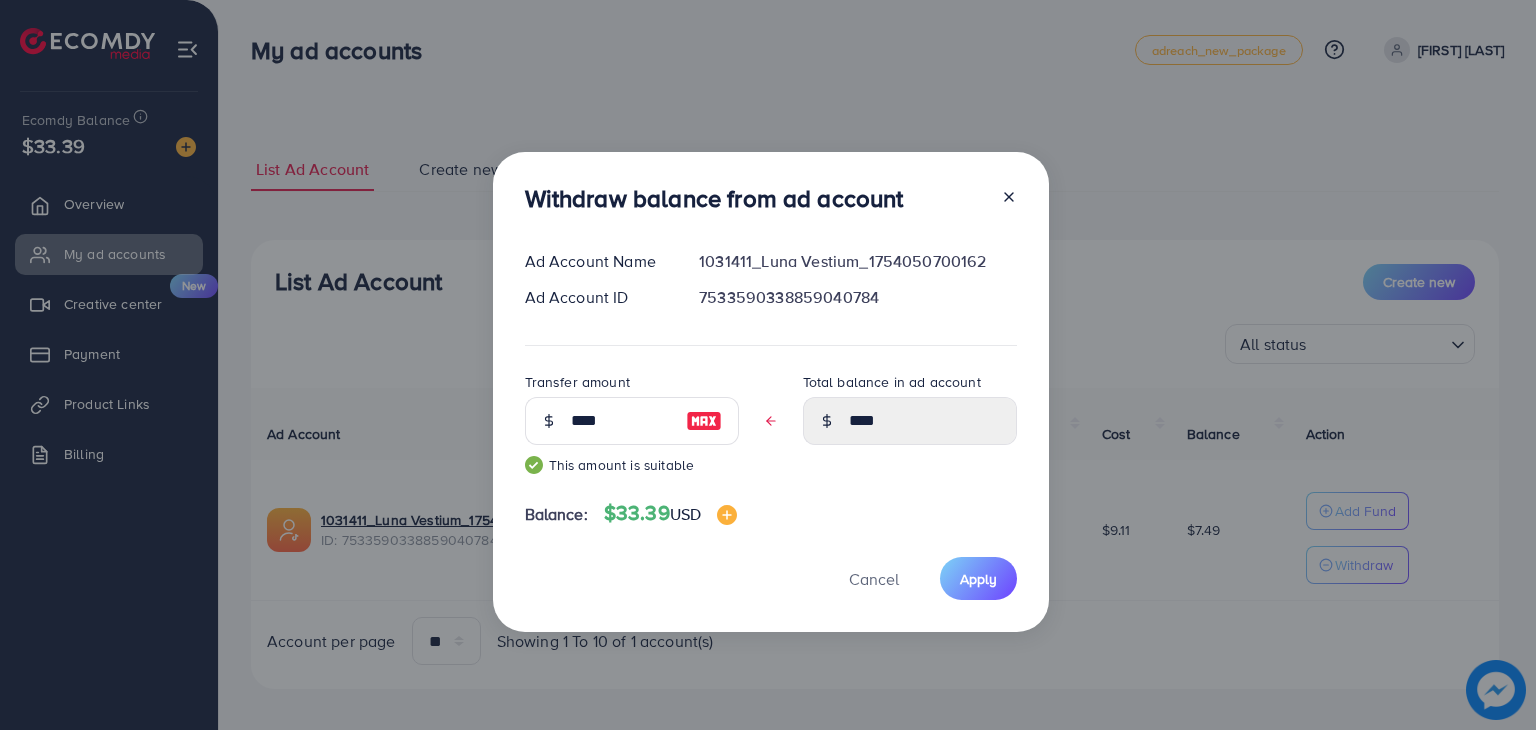 click 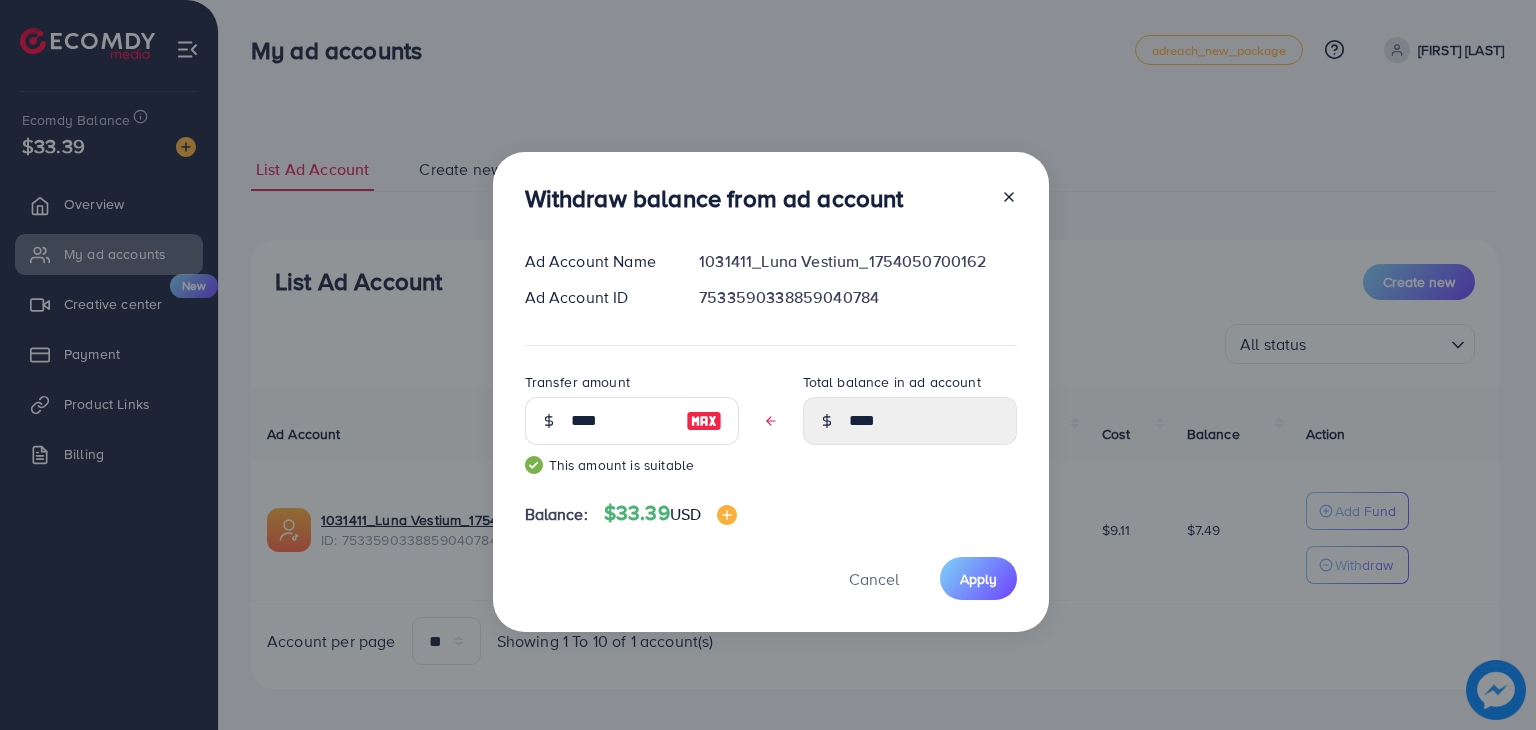 type 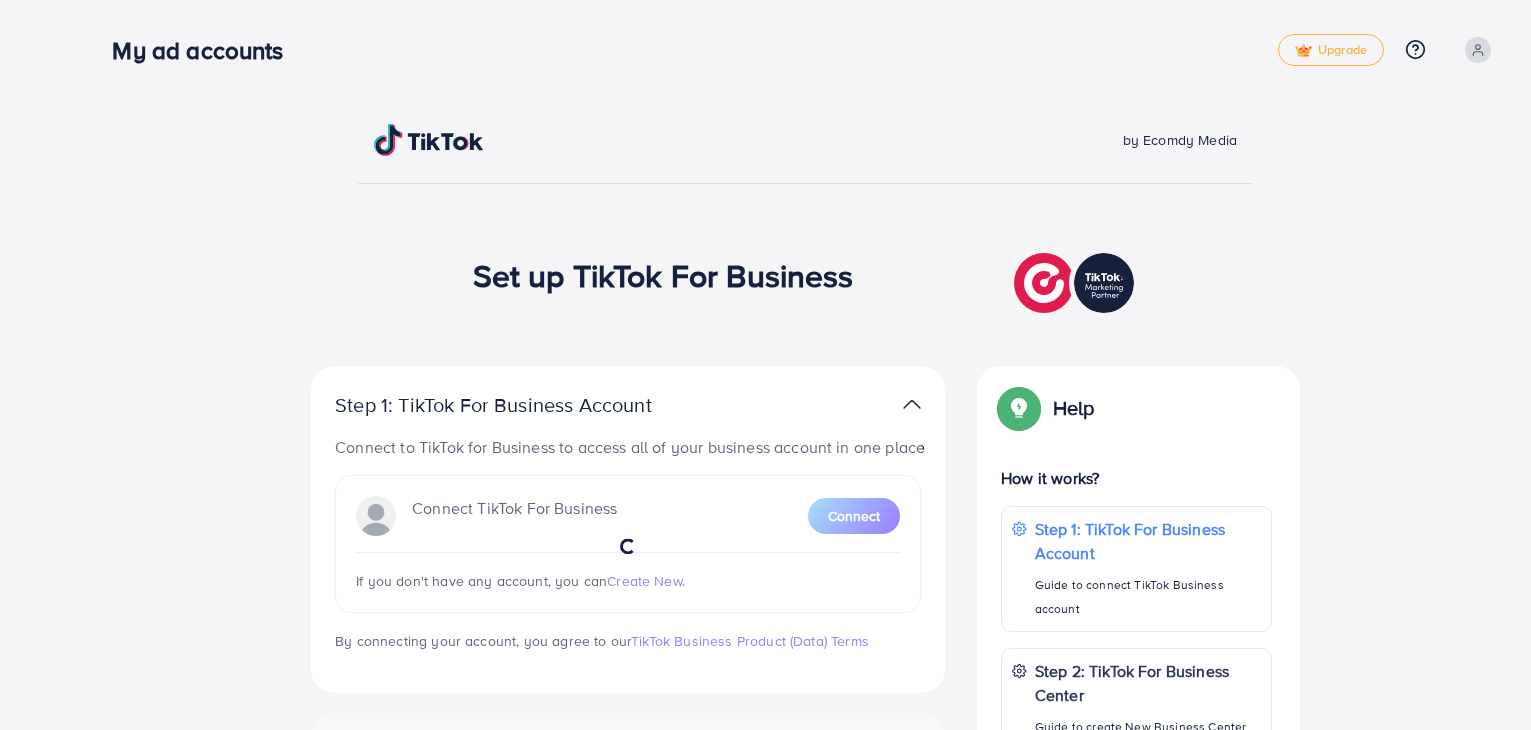 scroll, scrollTop: 0, scrollLeft: 0, axis: both 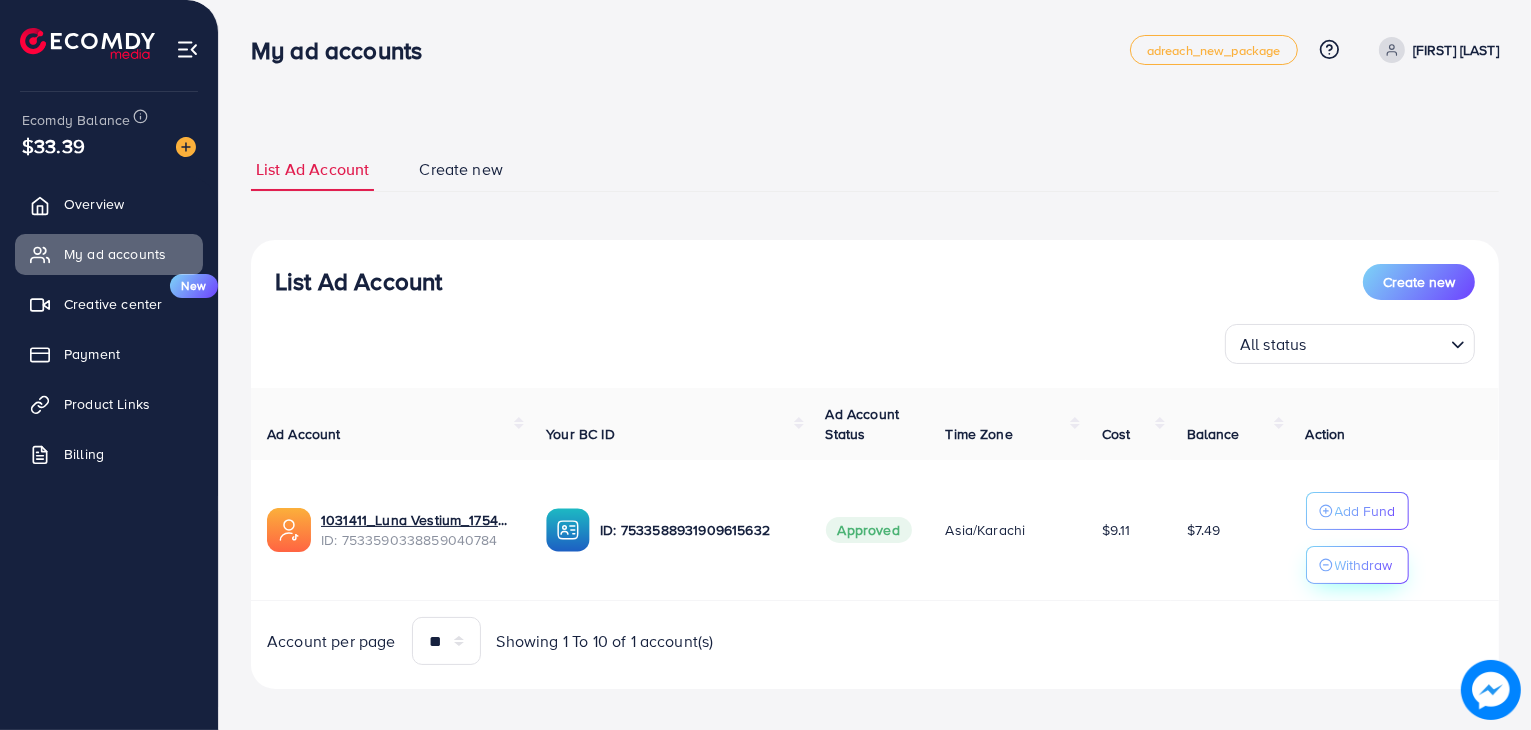 click on "Withdraw" at bounding box center (1364, 565) 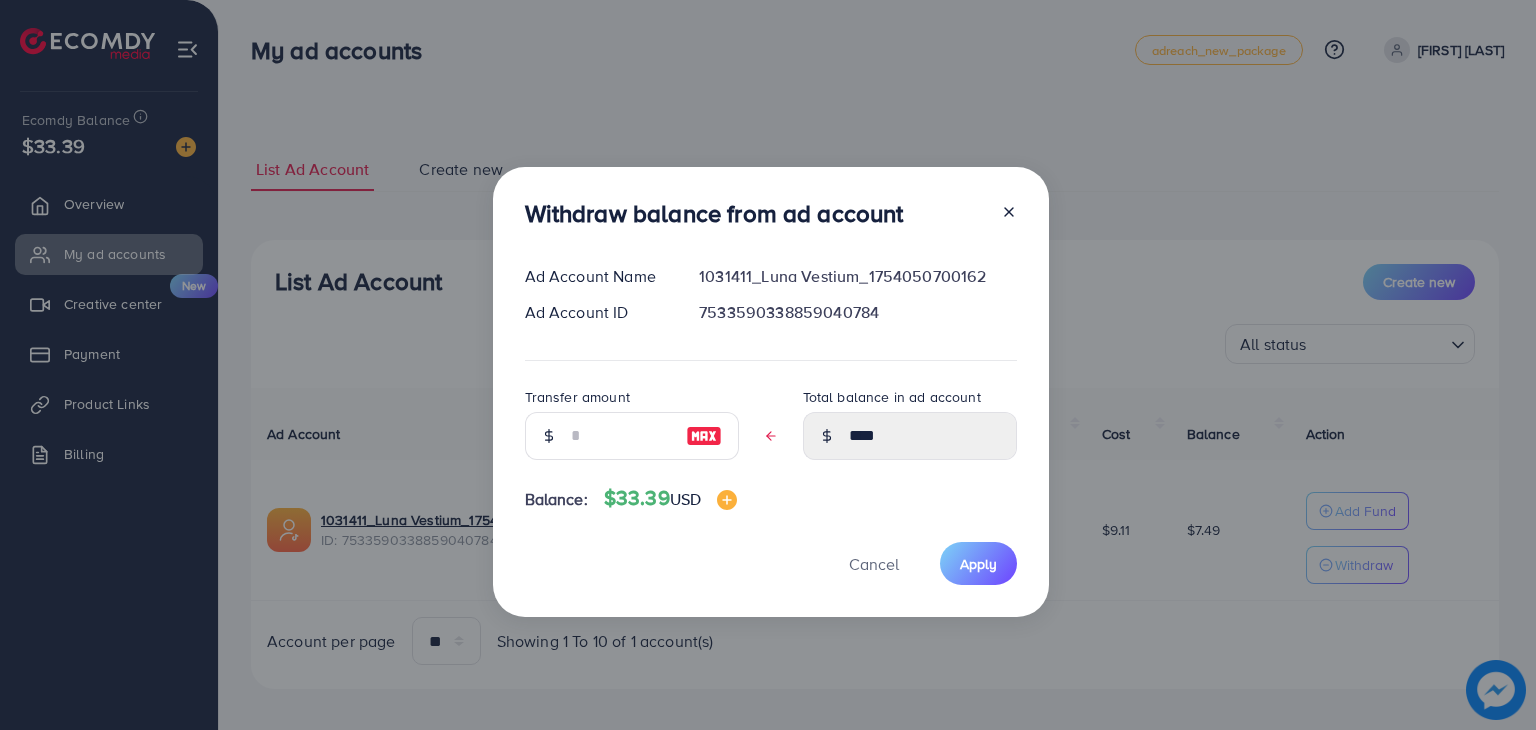 click at bounding box center (704, 436) 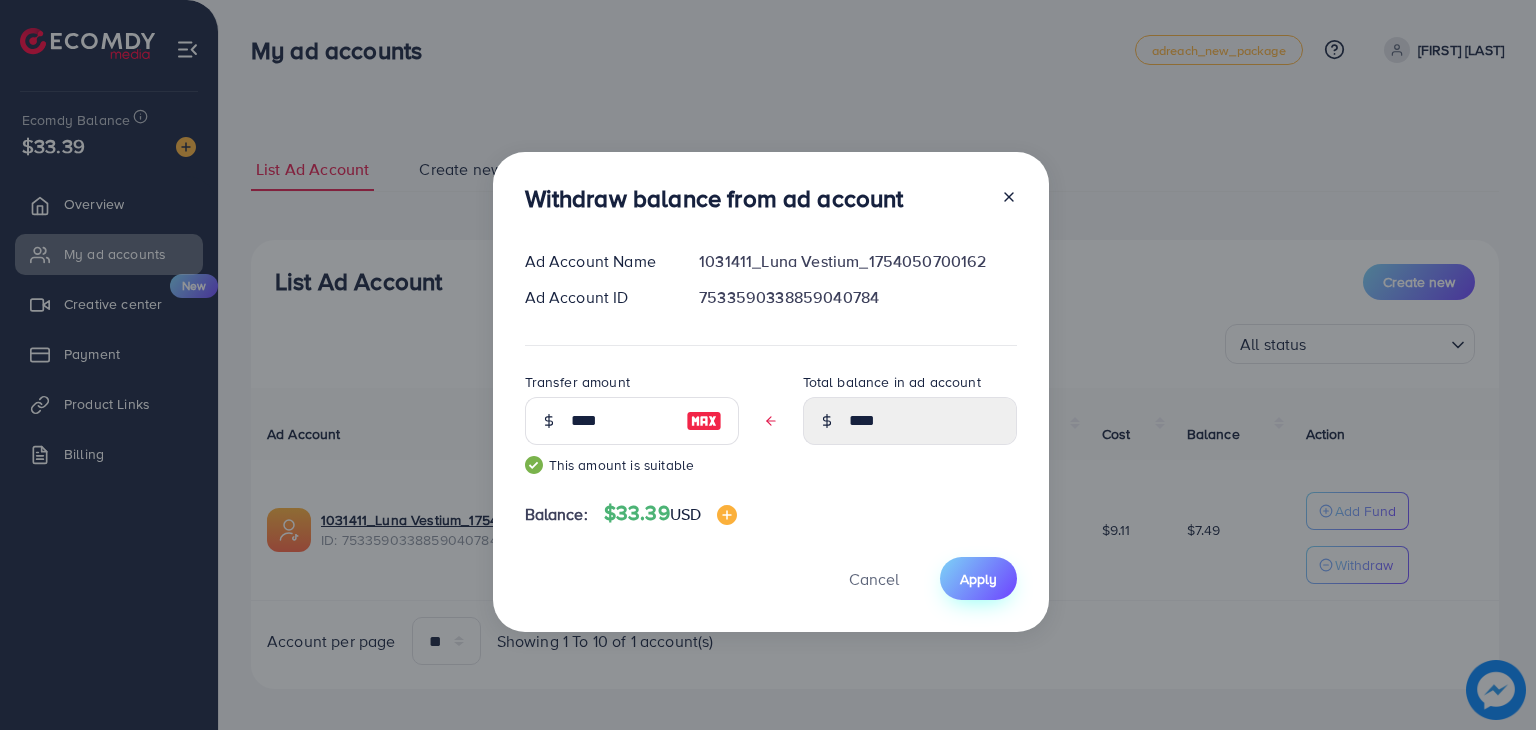 click on "Apply" at bounding box center (978, 579) 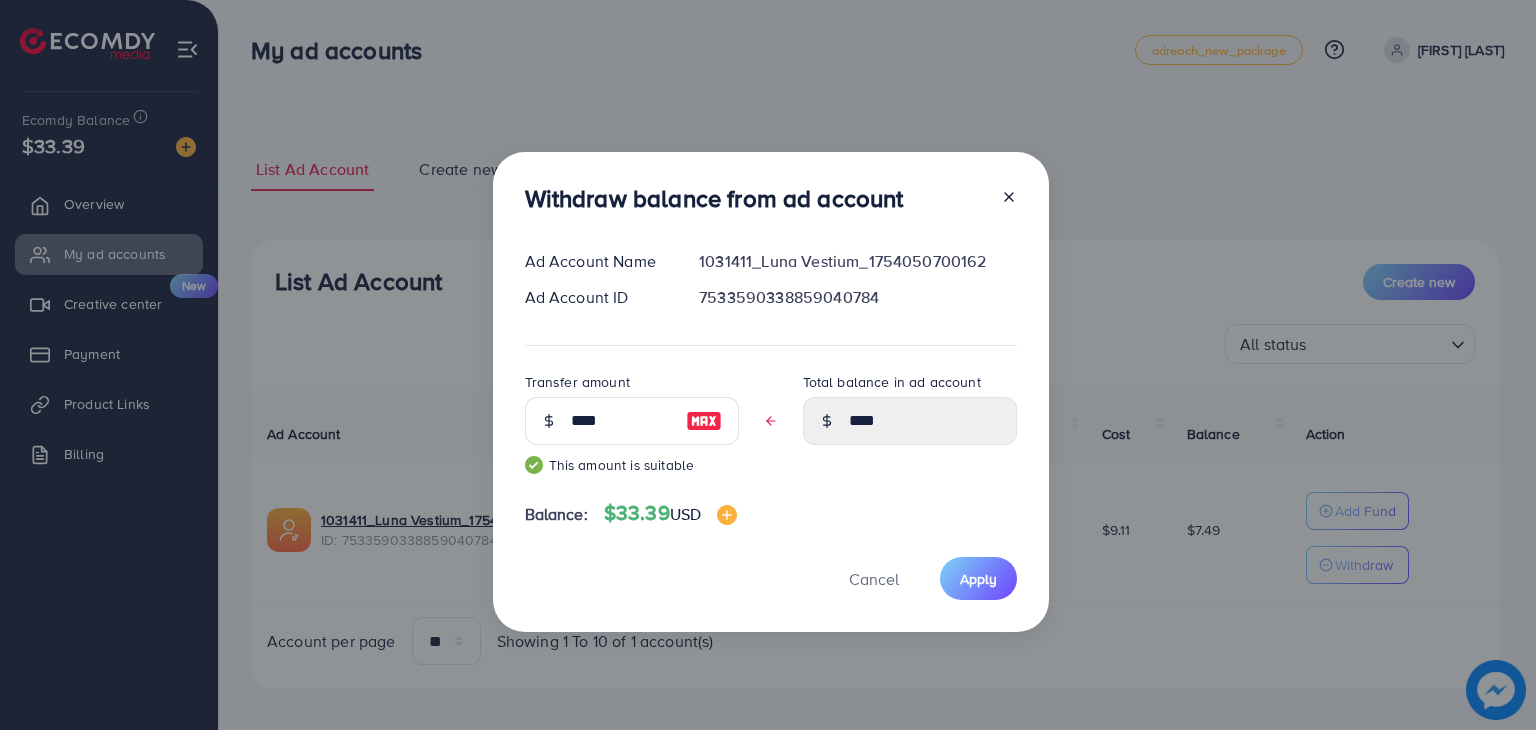 click 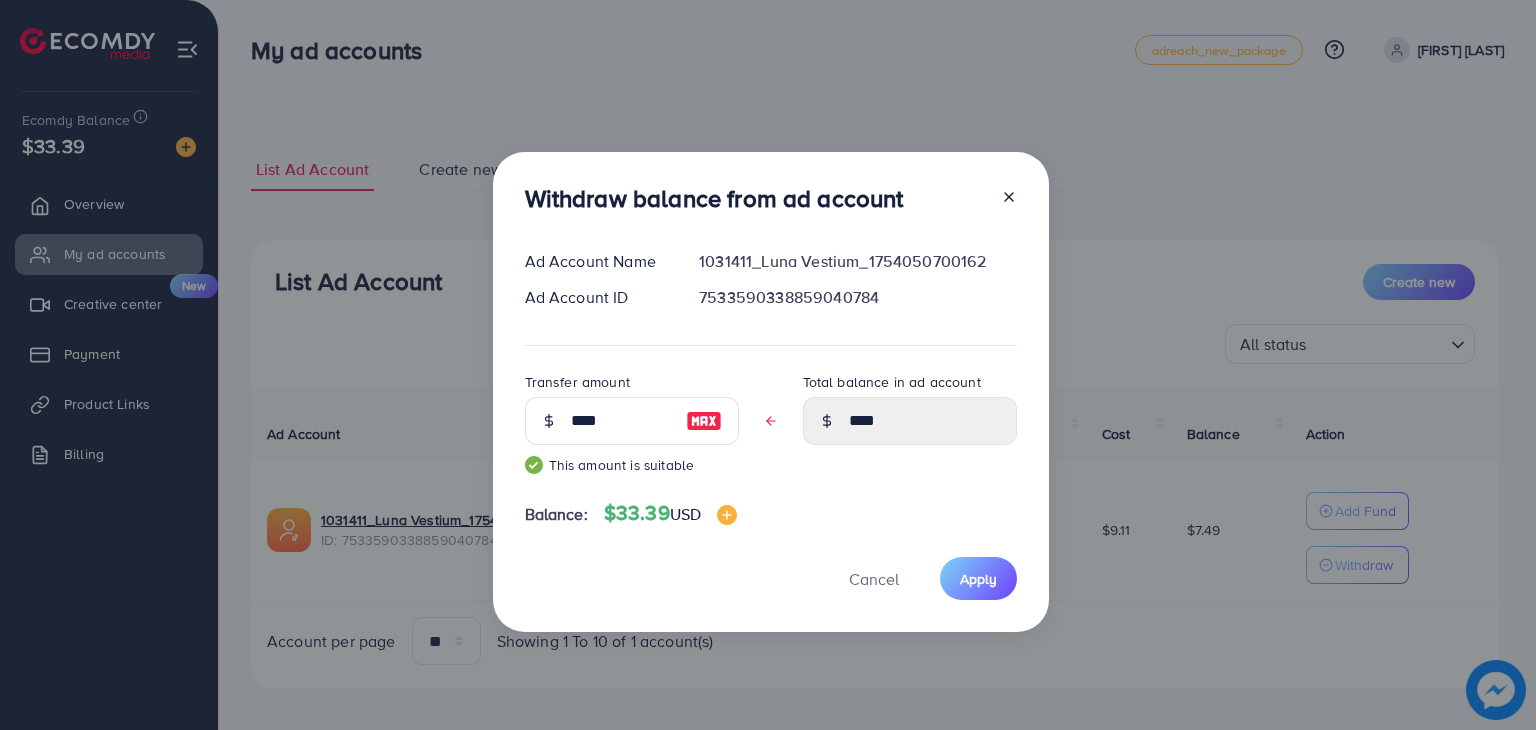 type 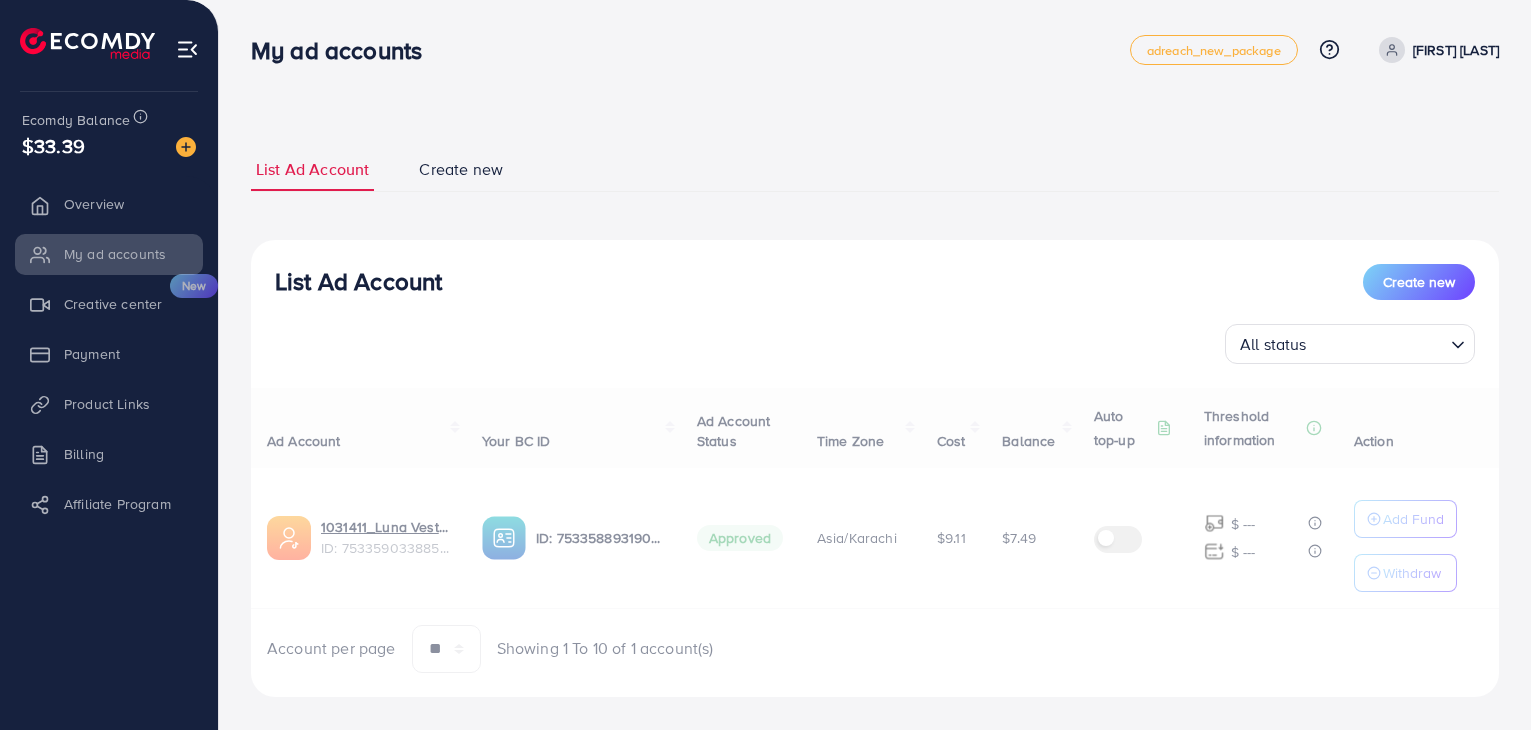 scroll, scrollTop: 0, scrollLeft: 0, axis: both 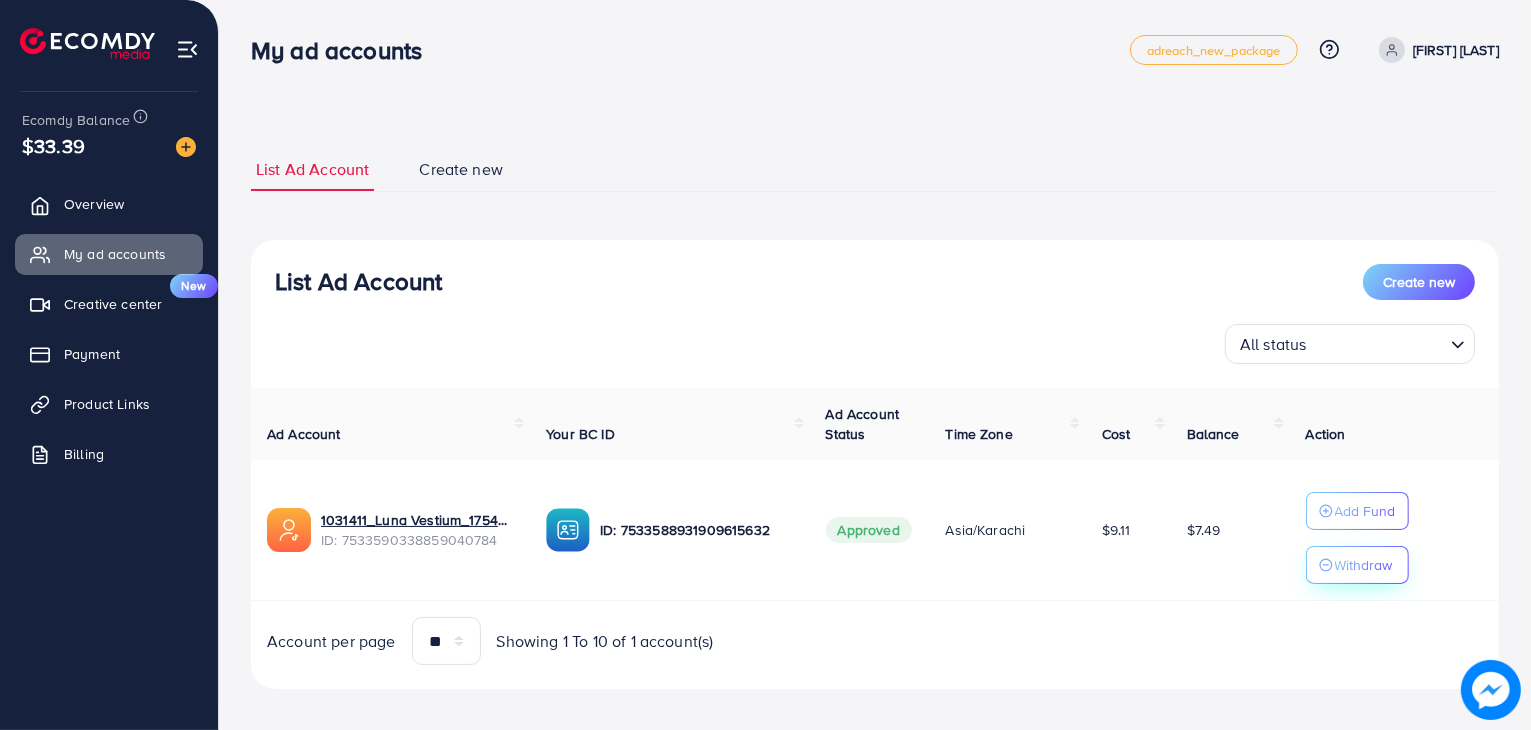 click on "Withdraw" at bounding box center [1364, 565] 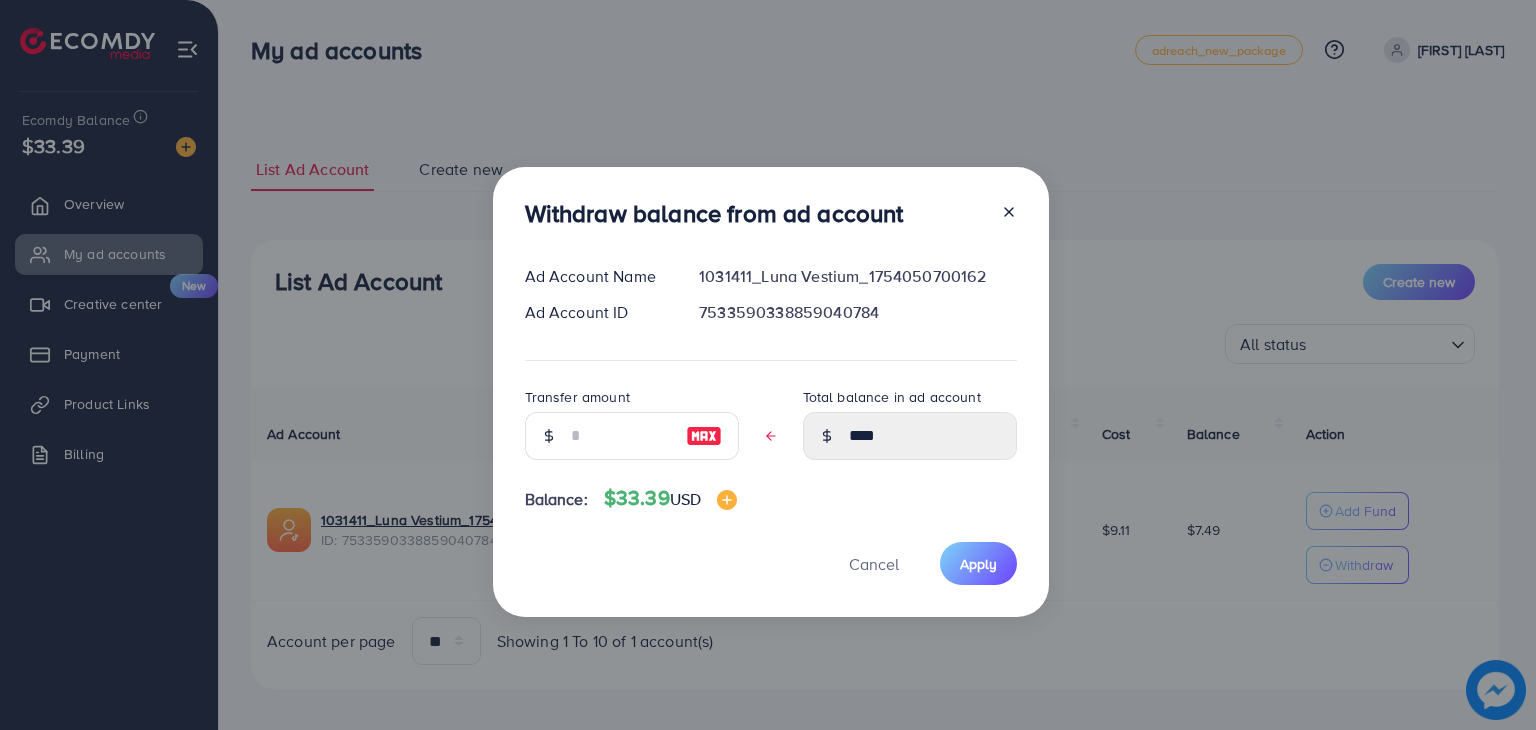 click at bounding box center (704, 436) 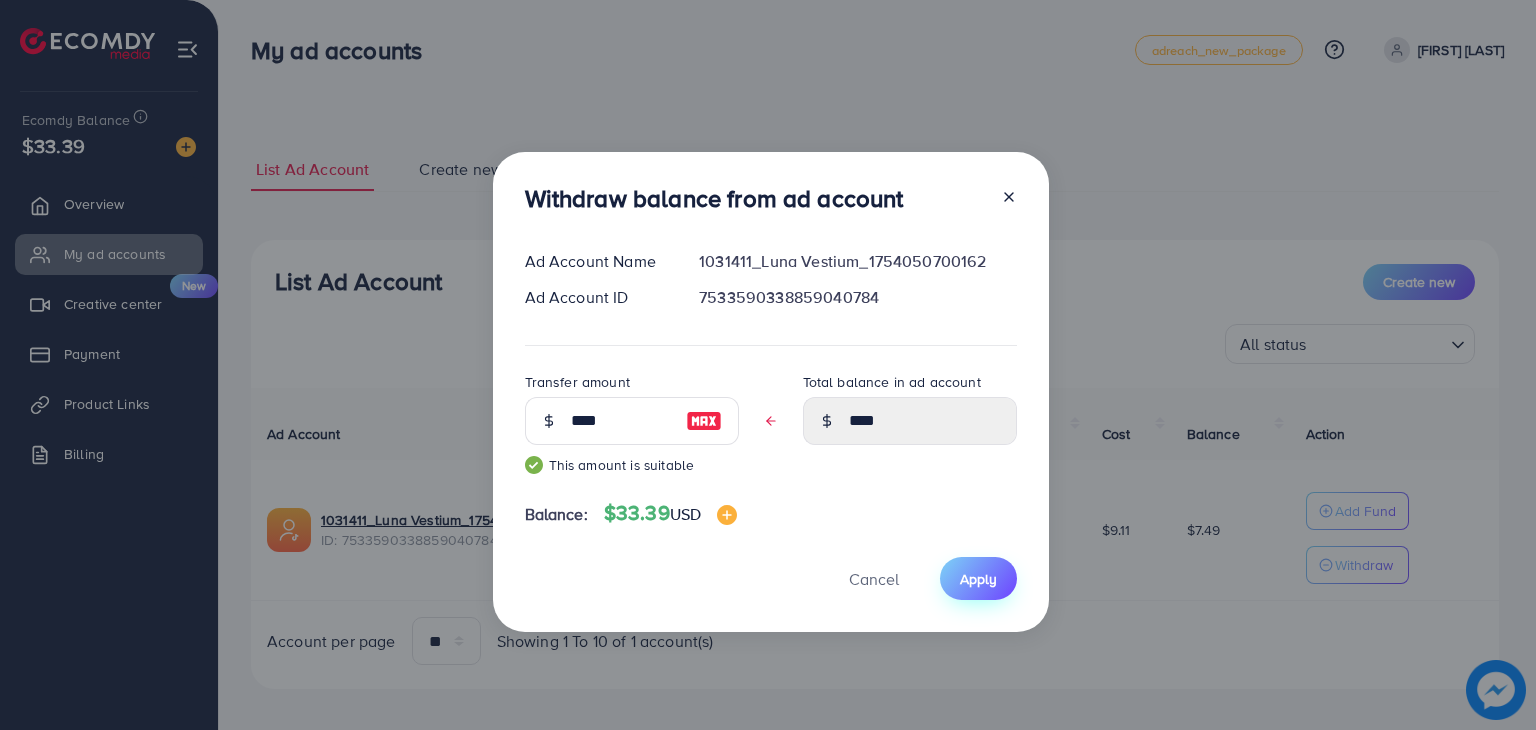 click on "Apply" at bounding box center (978, 579) 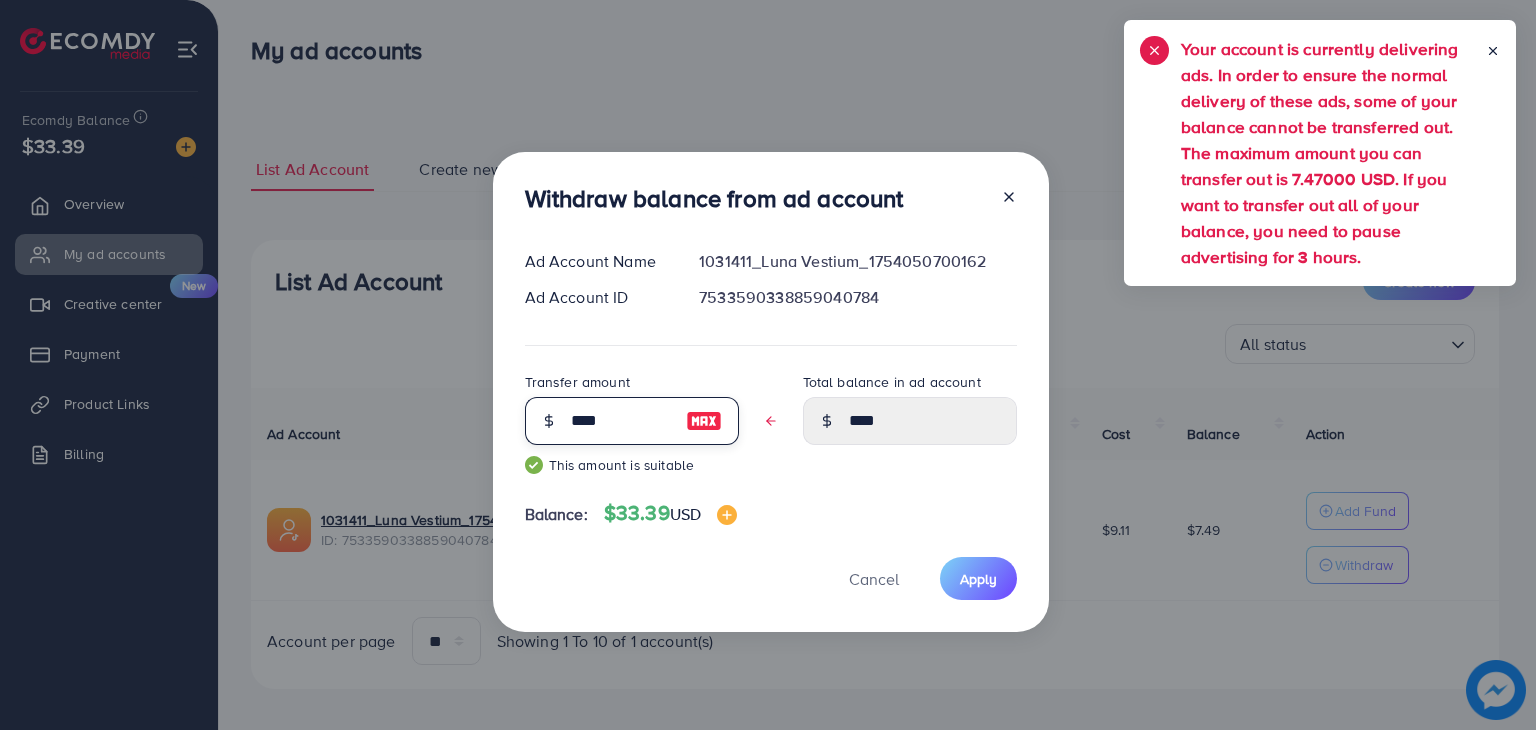 click on "****" at bounding box center [621, 421] 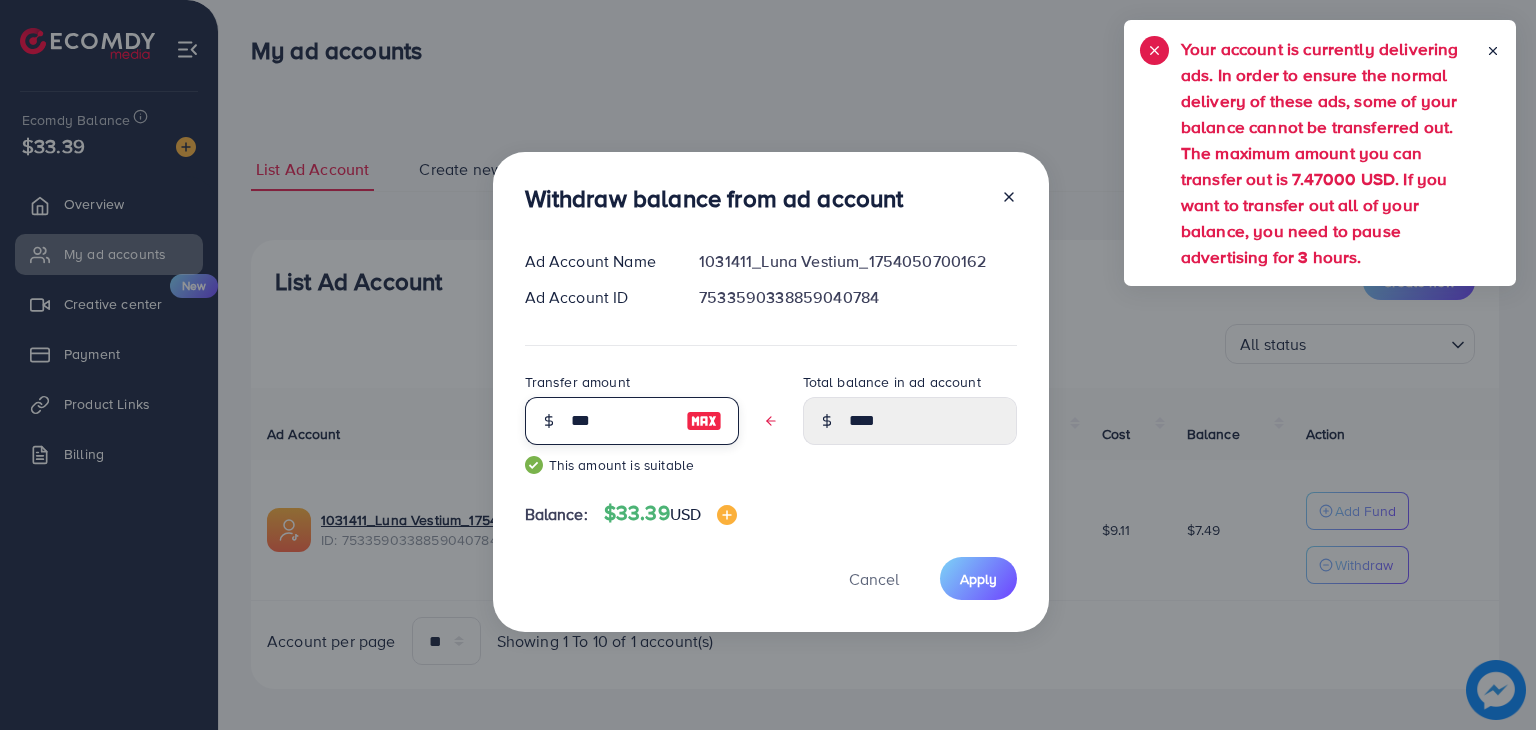 type on "****" 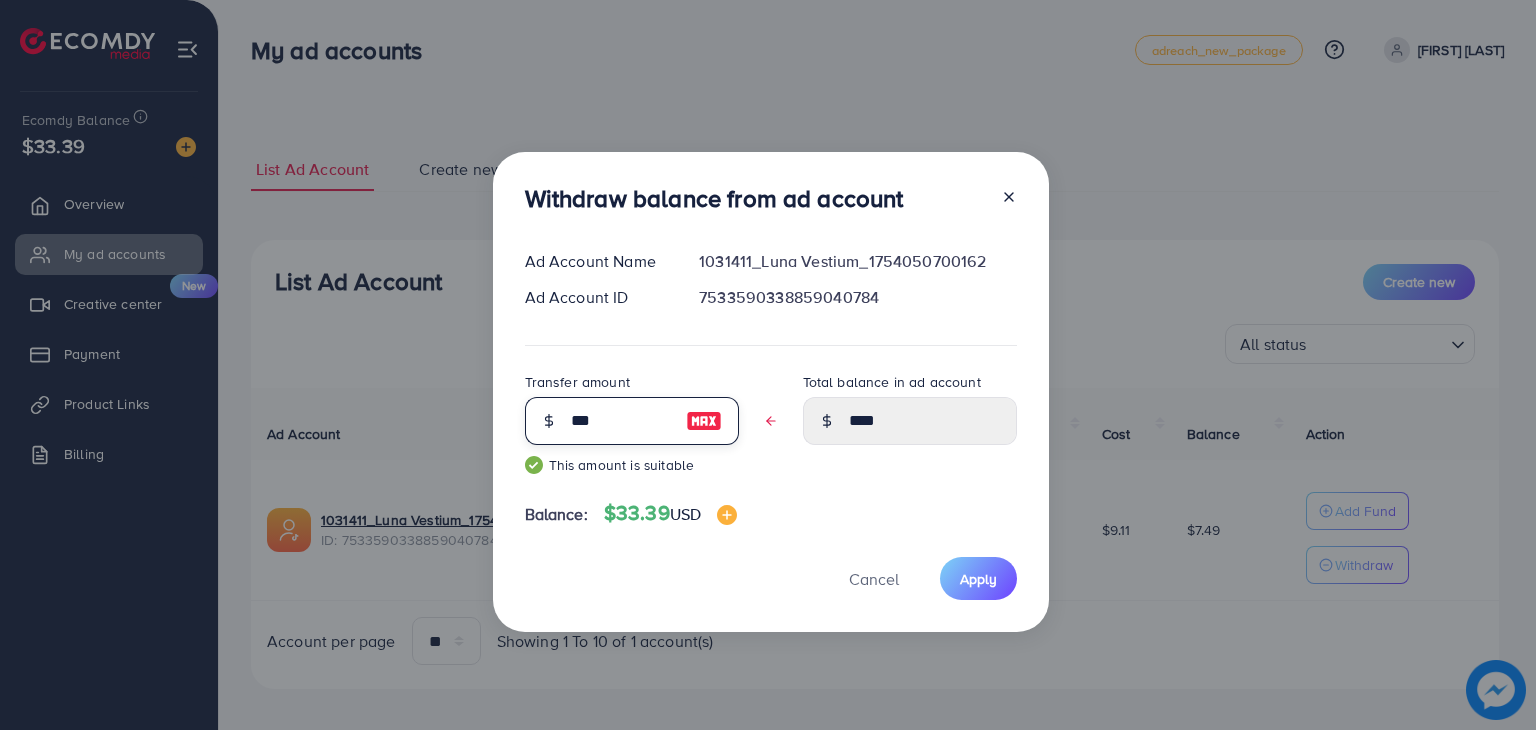 type on "****" 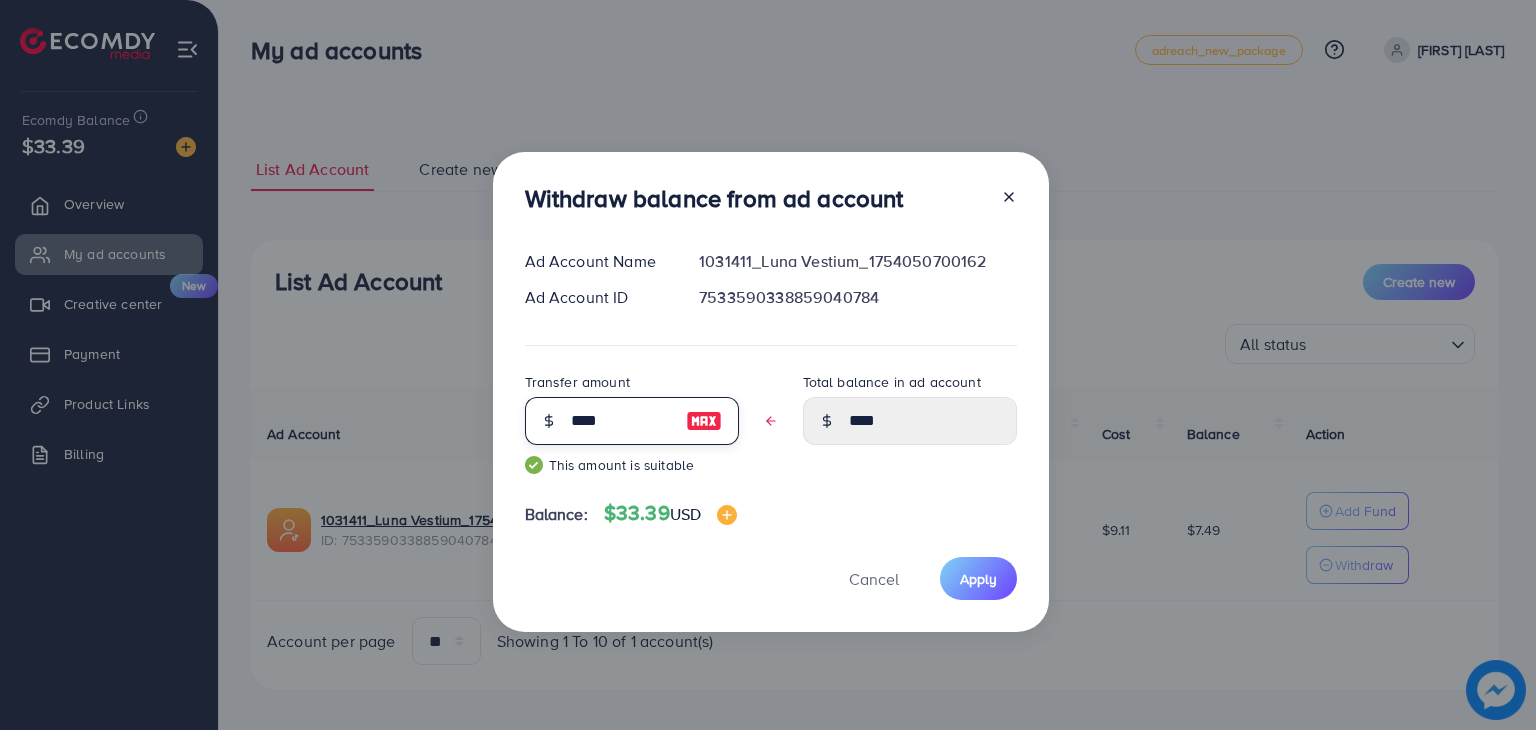 type on "****" 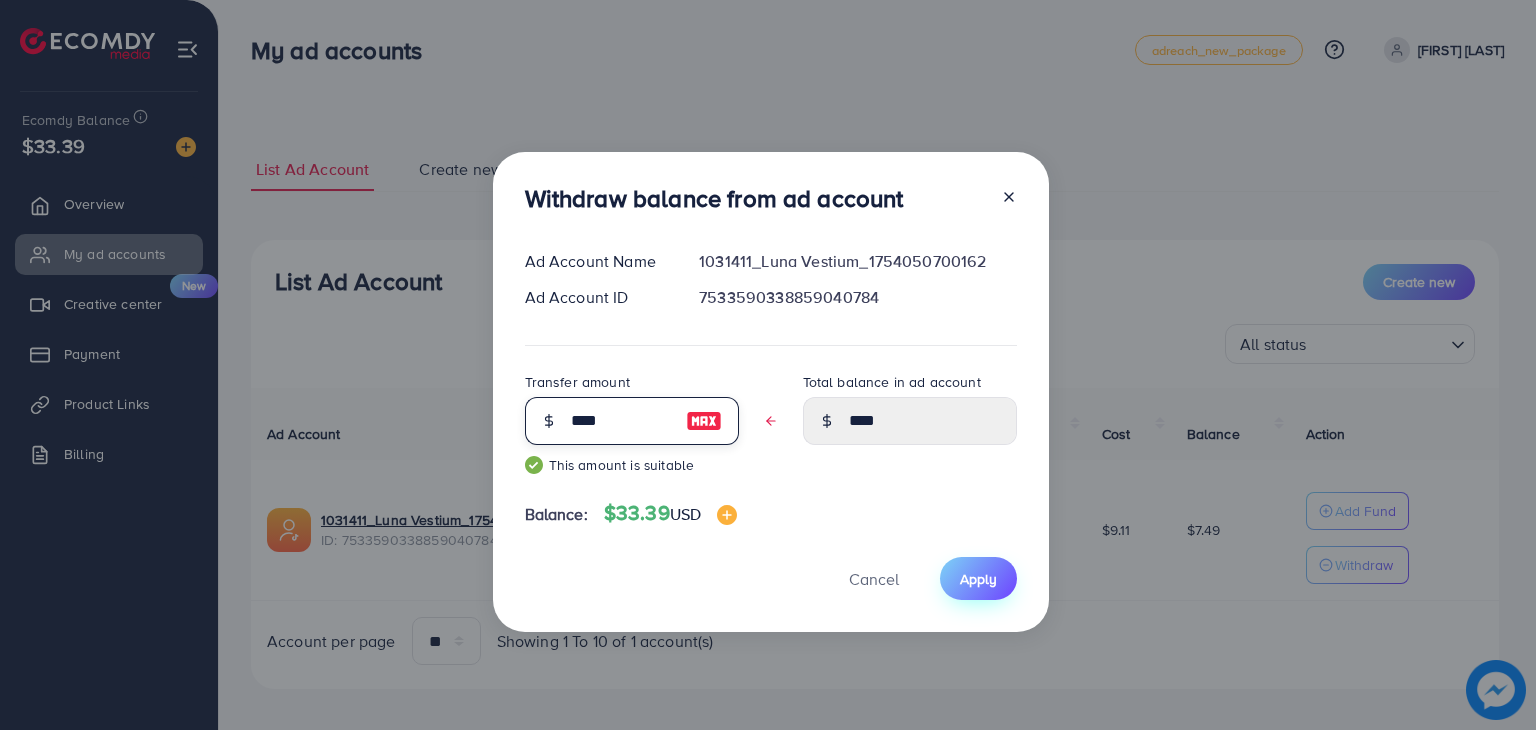 type on "****" 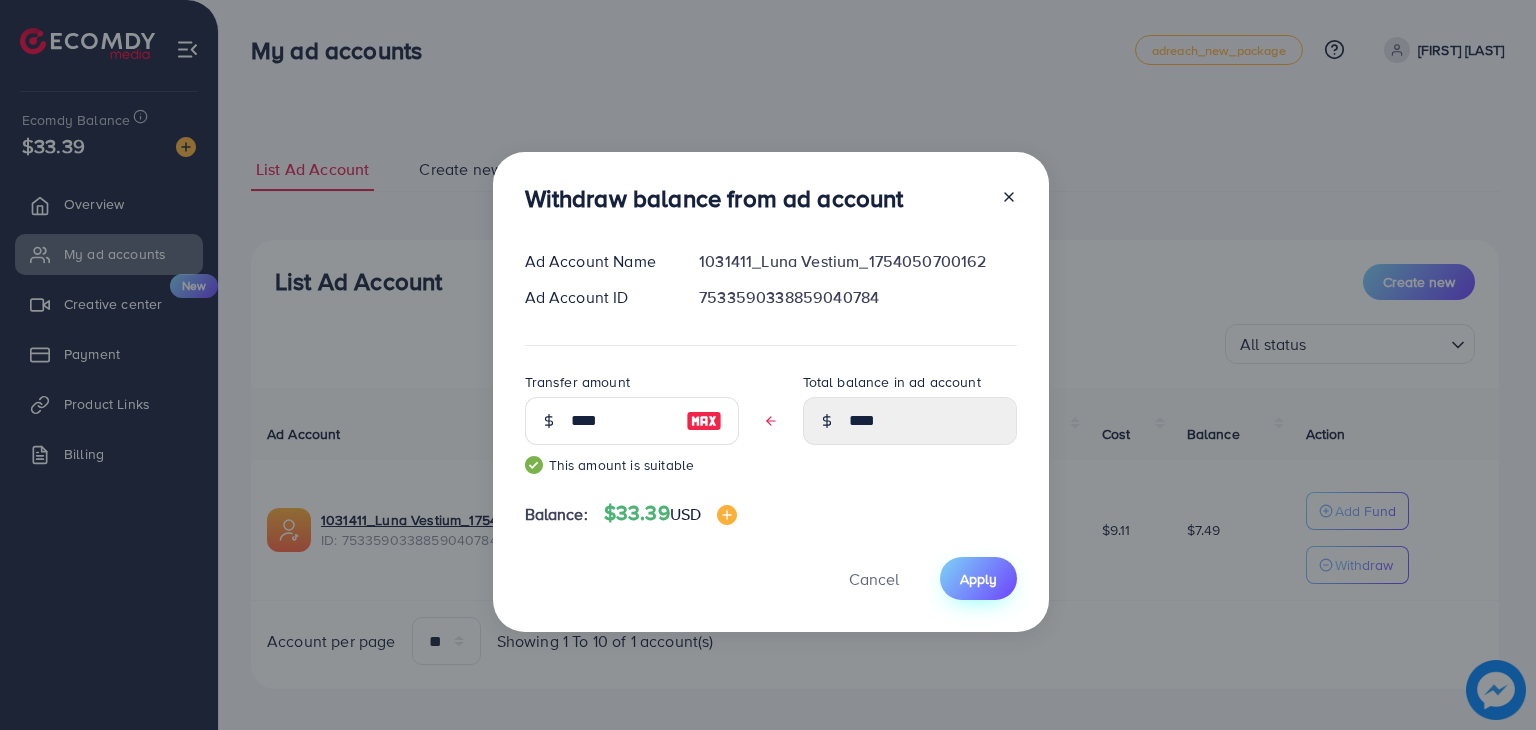 click on "Apply" at bounding box center [978, 579] 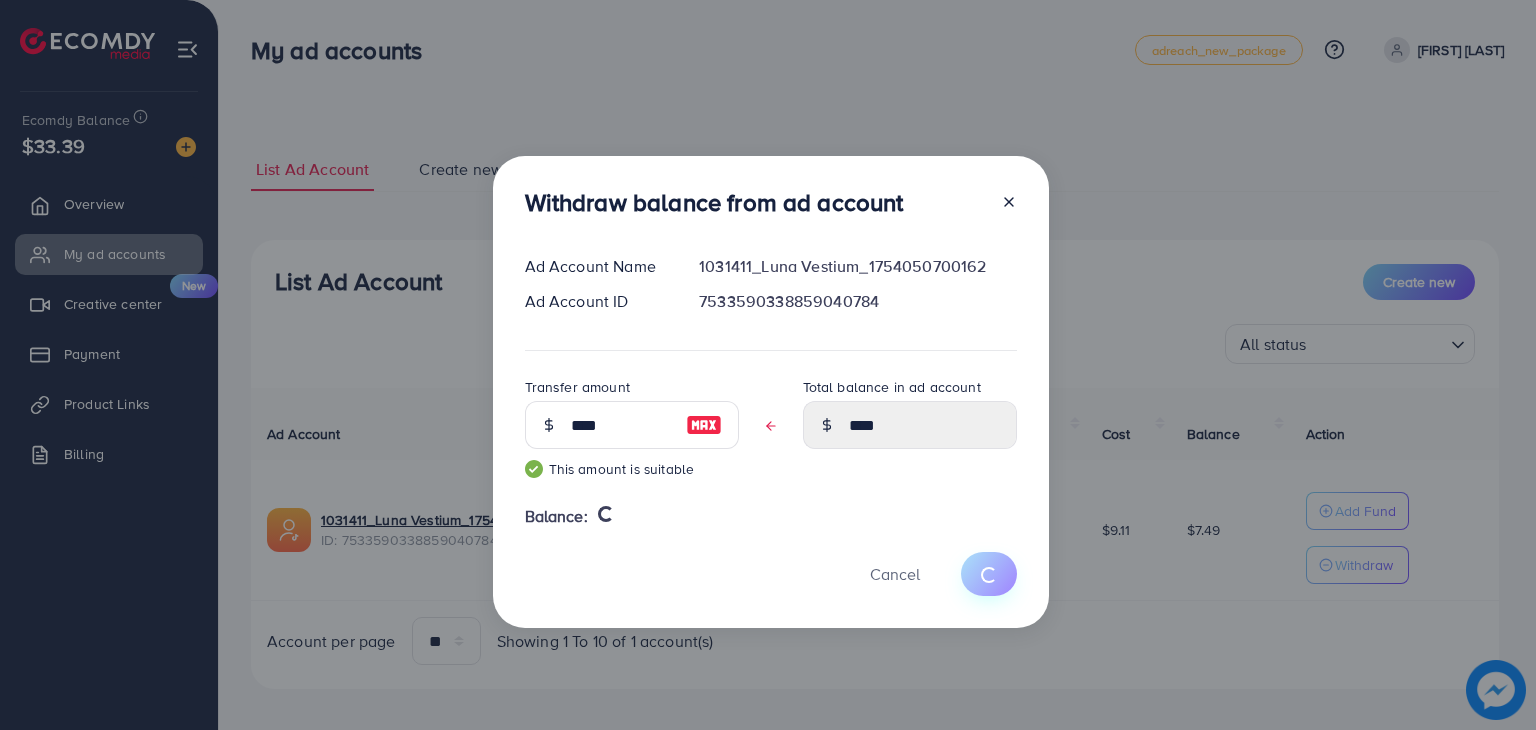 type 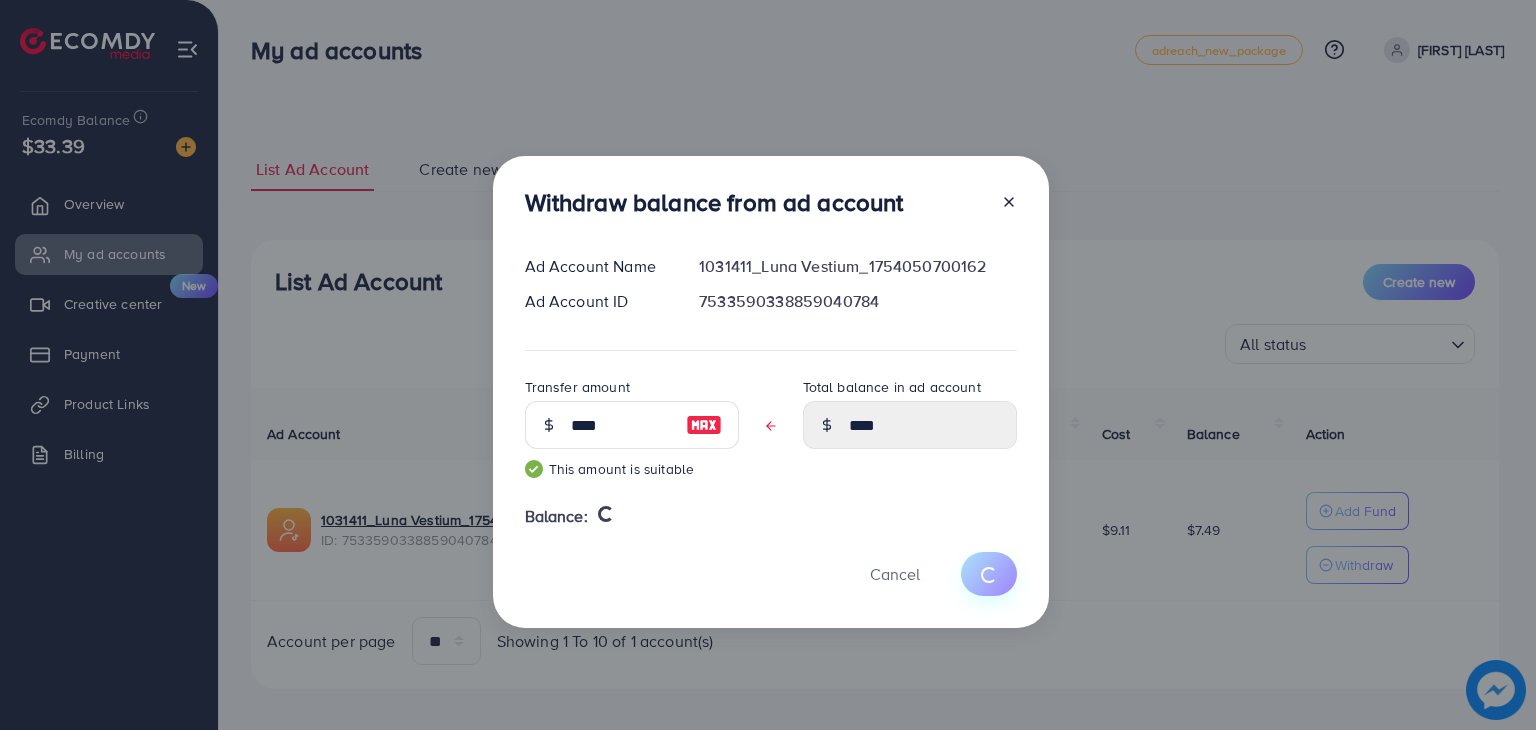 type on "****" 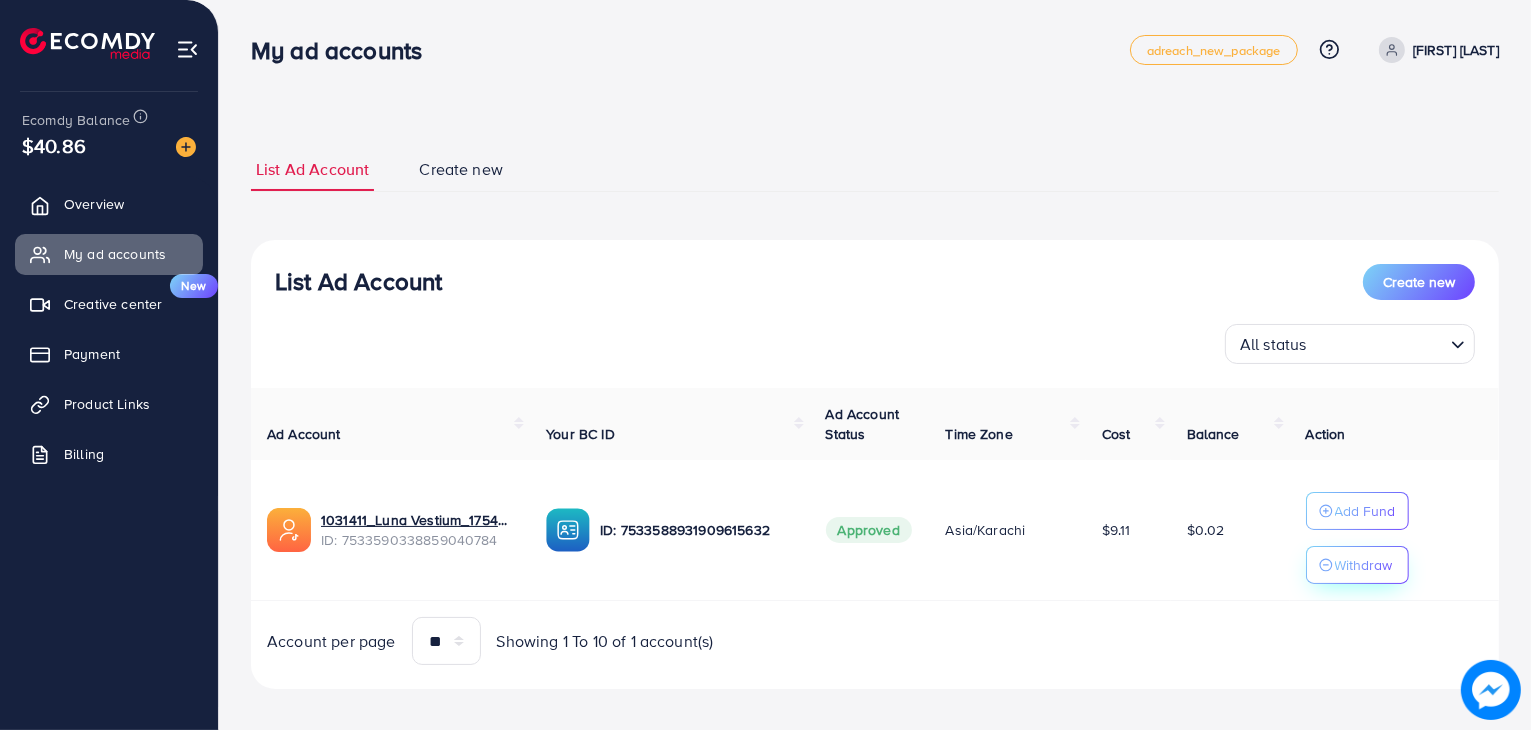 click on "Withdraw" at bounding box center [1364, 565] 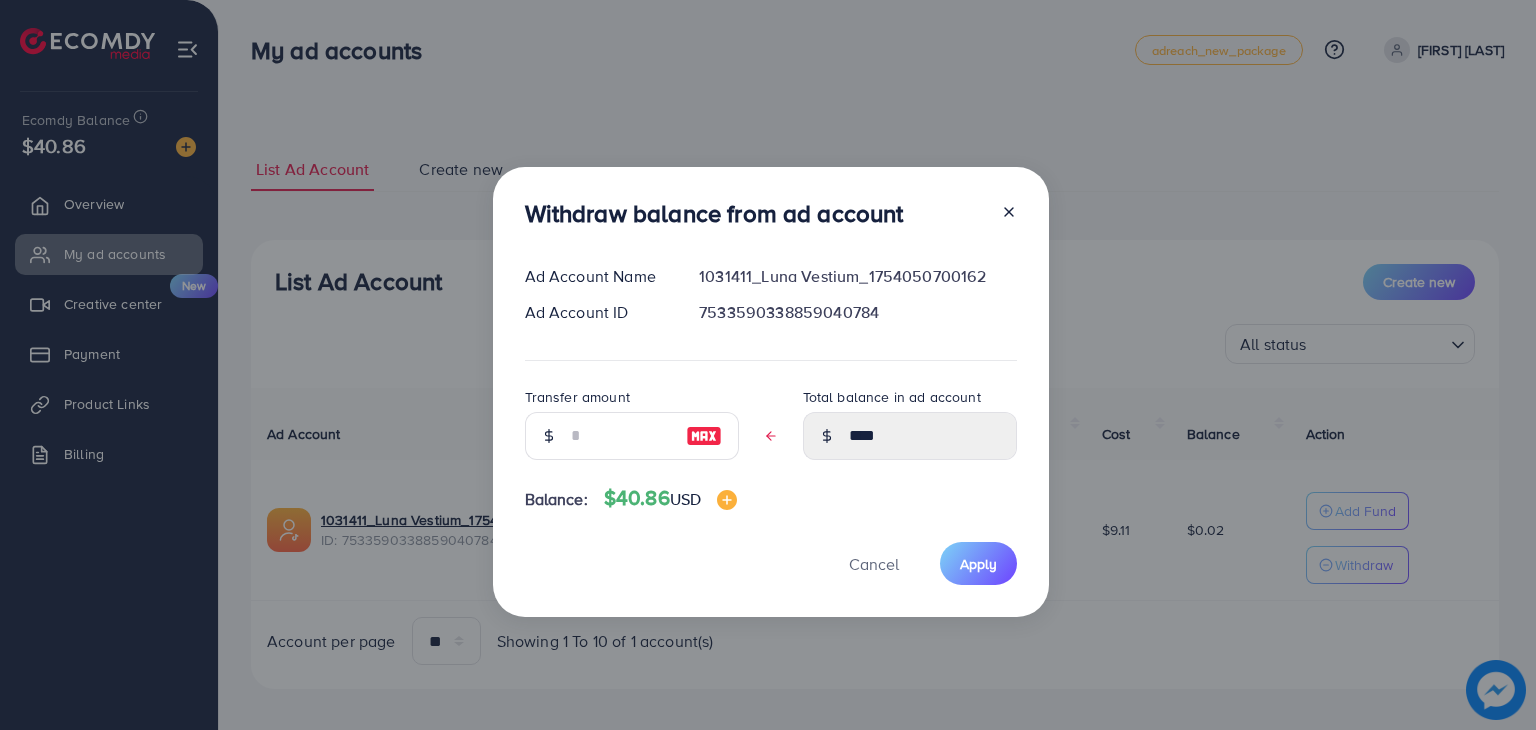 click at bounding box center (704, 436) 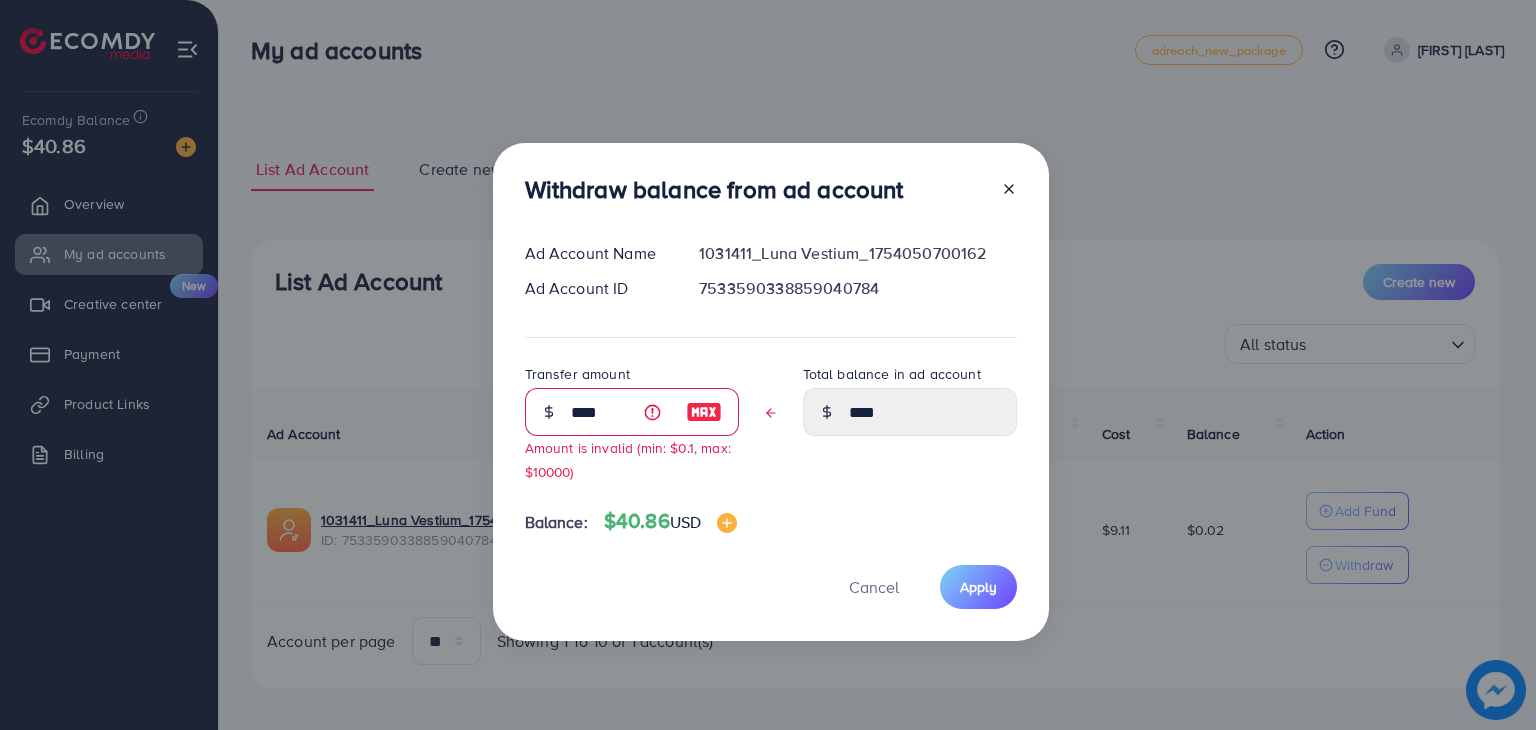 click on "Withdraw balance from ad account   Ad Account Name   1031411_[NAME]_[NUMBER]   Ad Account ID   7533590338859040784   Transfer amount  ****  Amount is invalid (min: $0.1, max: $10000)   Total balance in ad account  **** Balance:  $40.86  USD   Cancel   Apply" at bounding box center (771, 391) 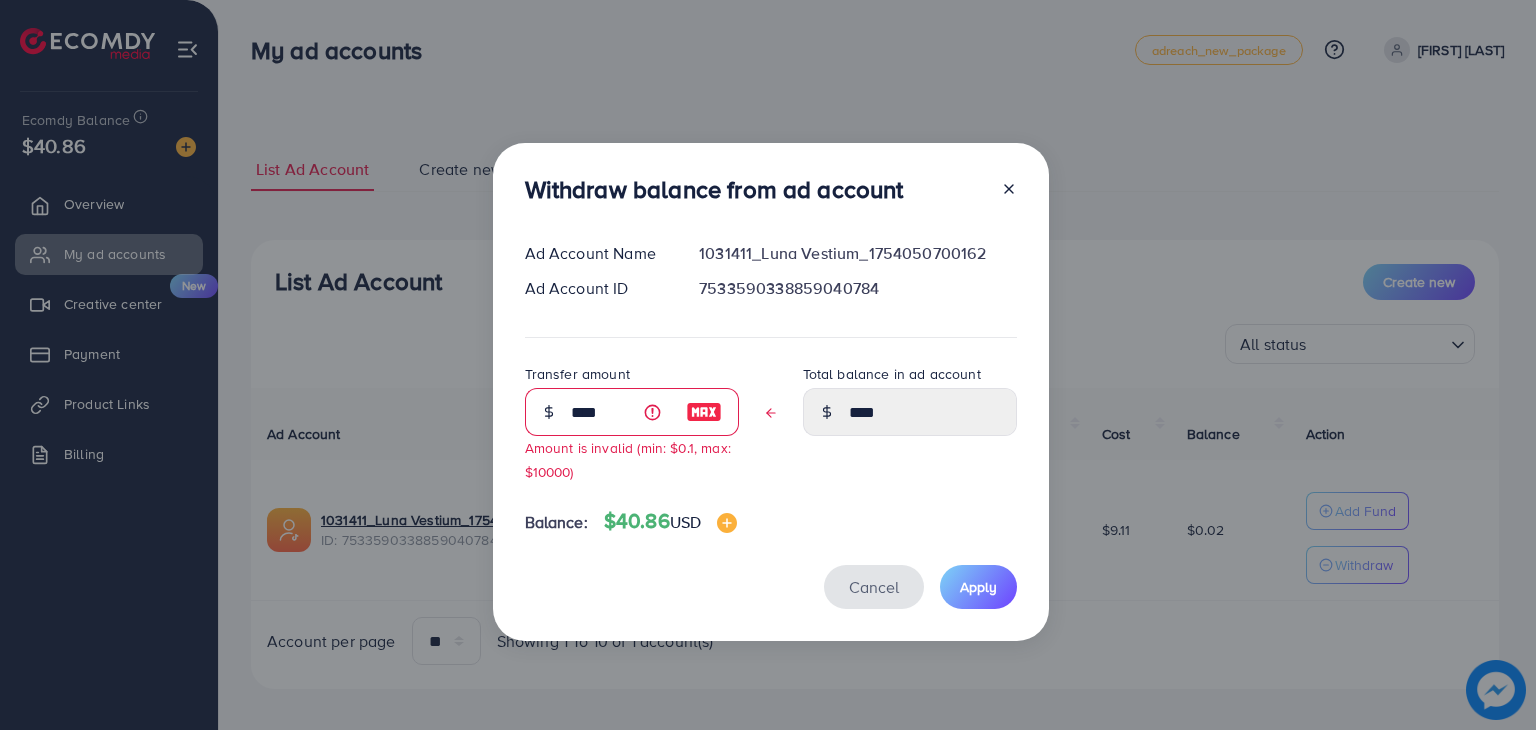 click on "Cancel" at bounding box center [874, 587] 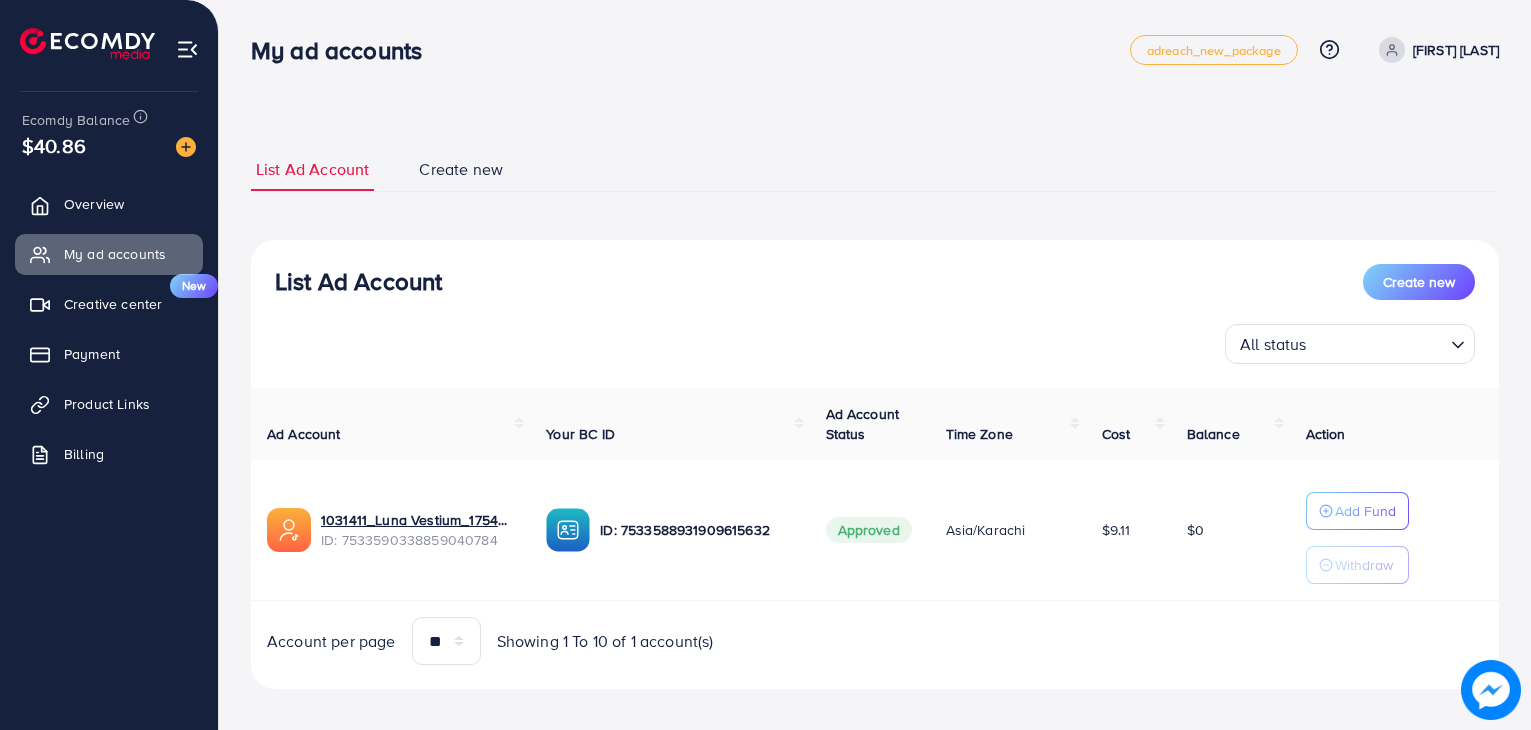 scroll, scrollTop: 0, scrollLeft: 0, axis: both 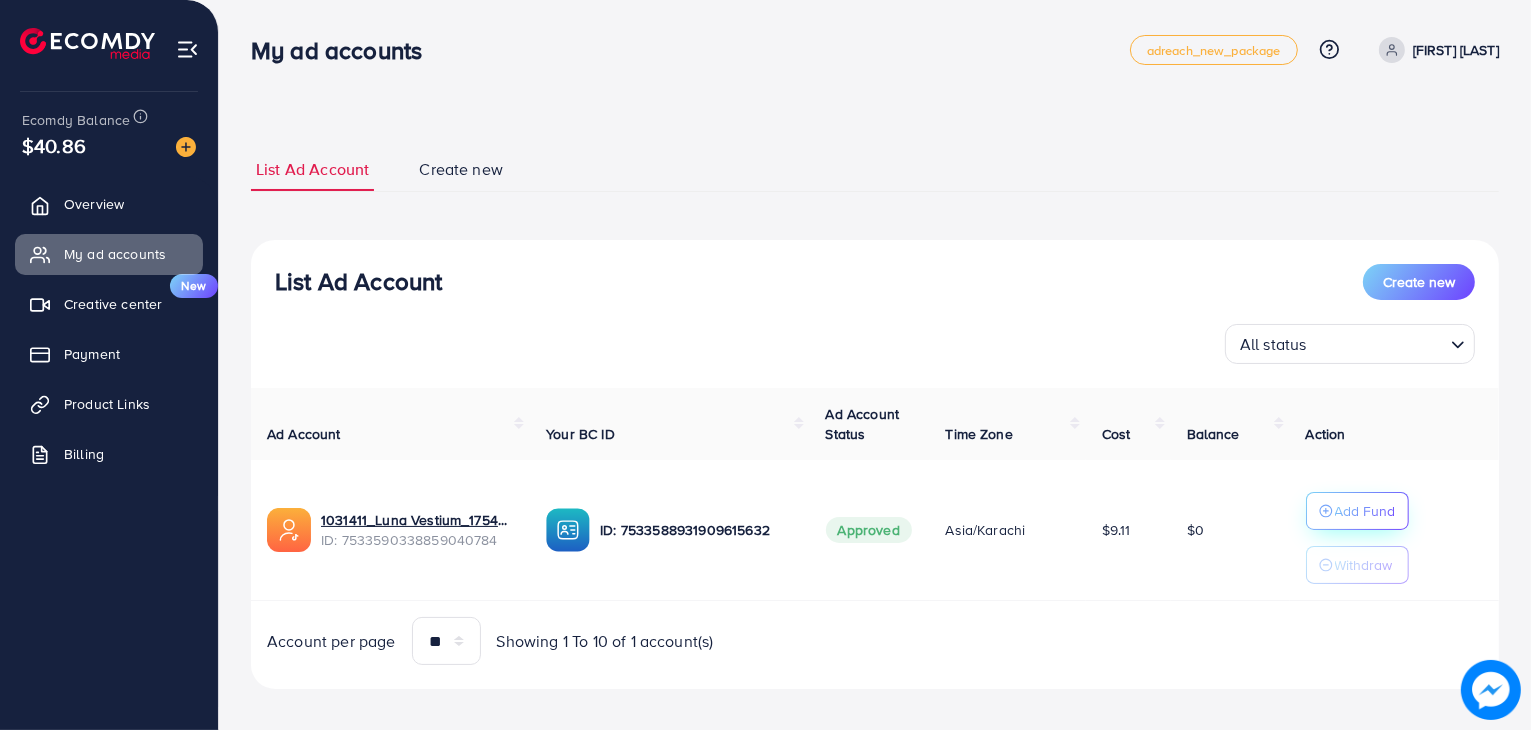 click on "Add Fund" at bounding box center (1365, 511) 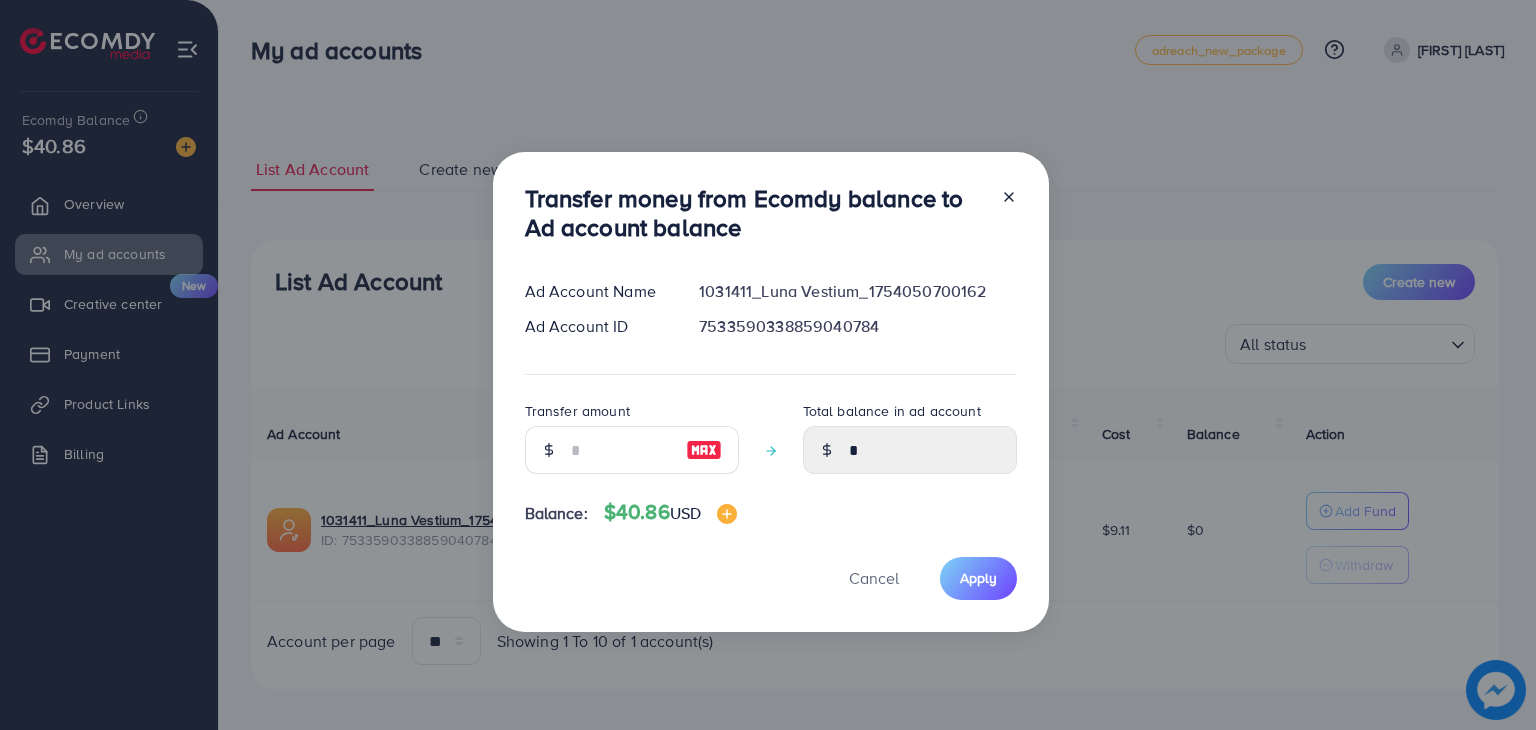 click at bounding box center (704, 450) 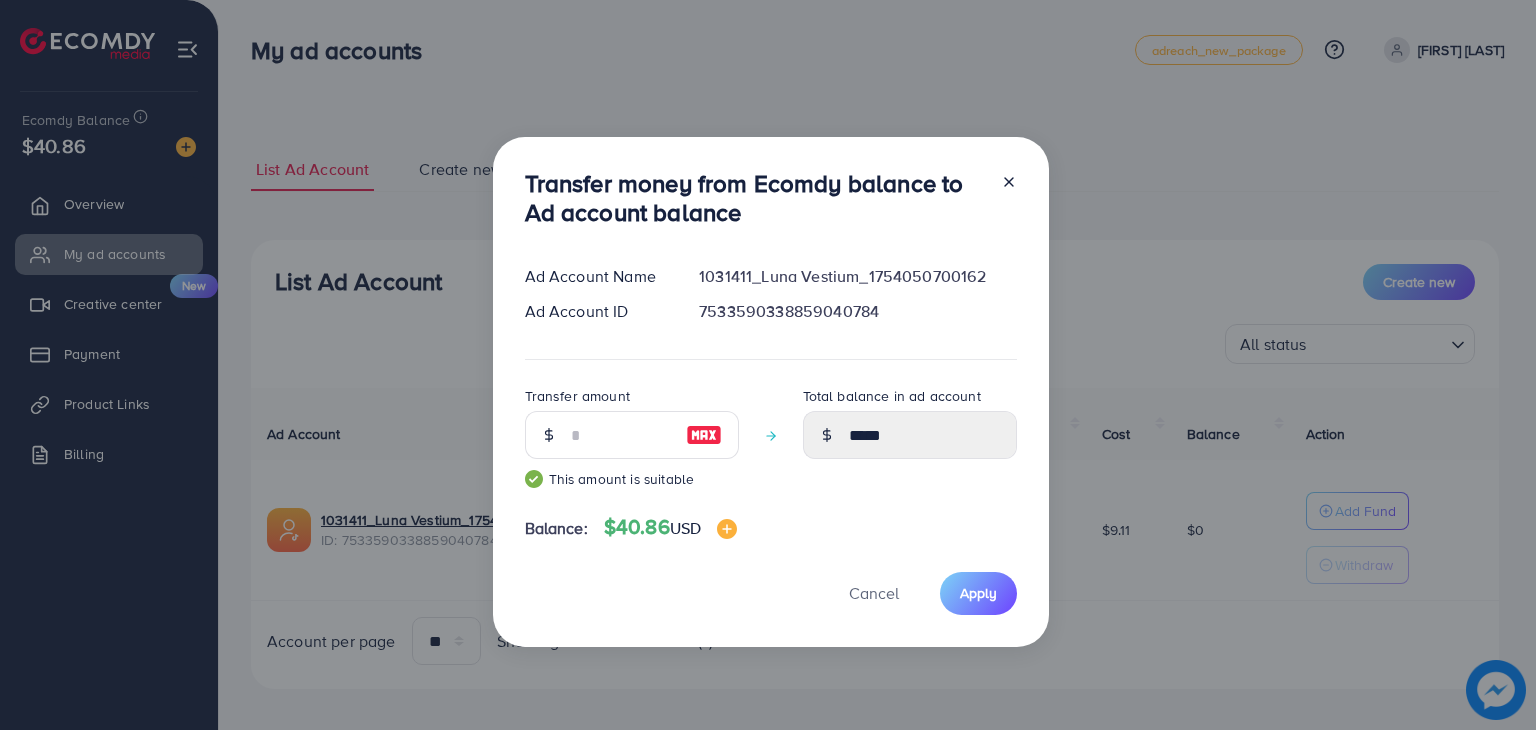 click at bounding box center (704, 435) 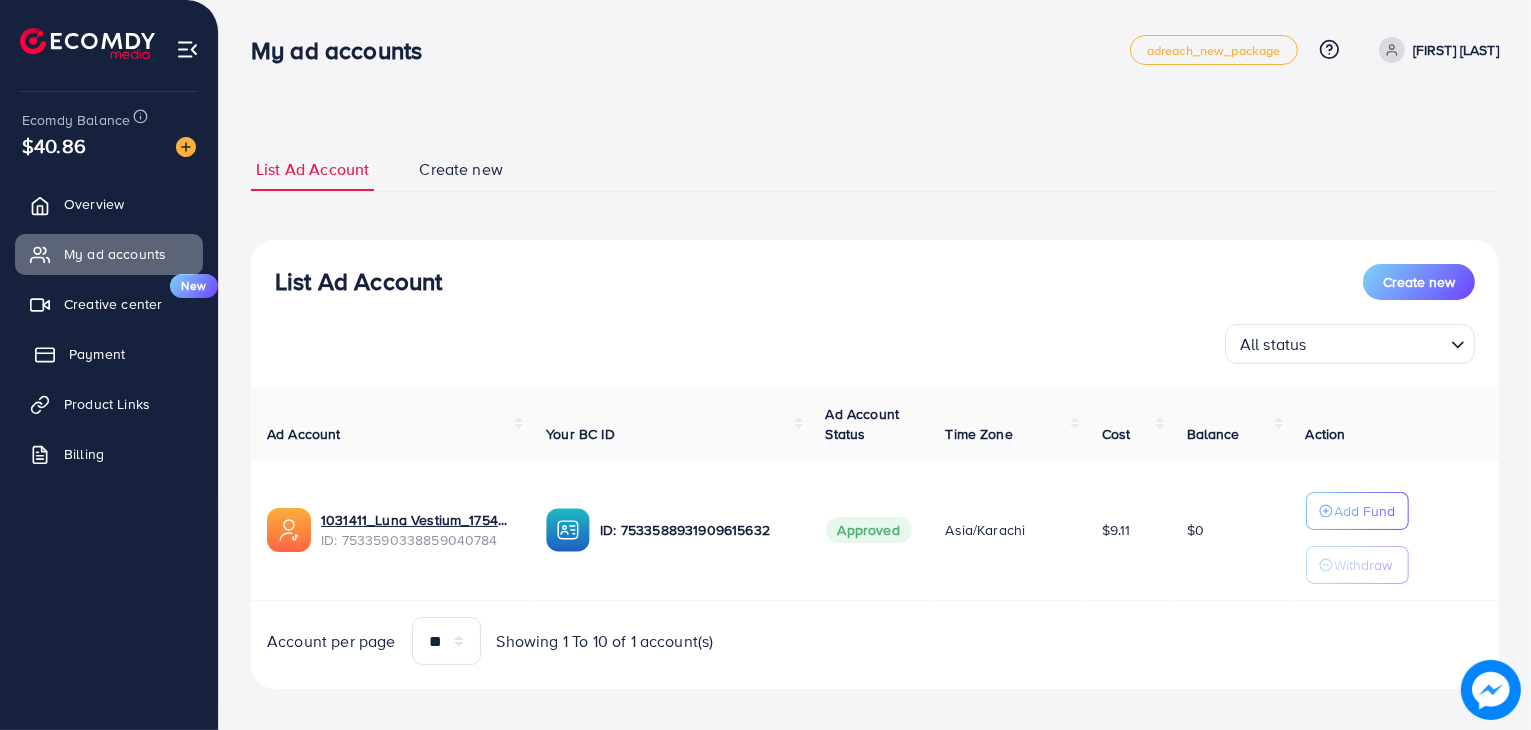 click on "Payment" at bounding box center [97, 354] 